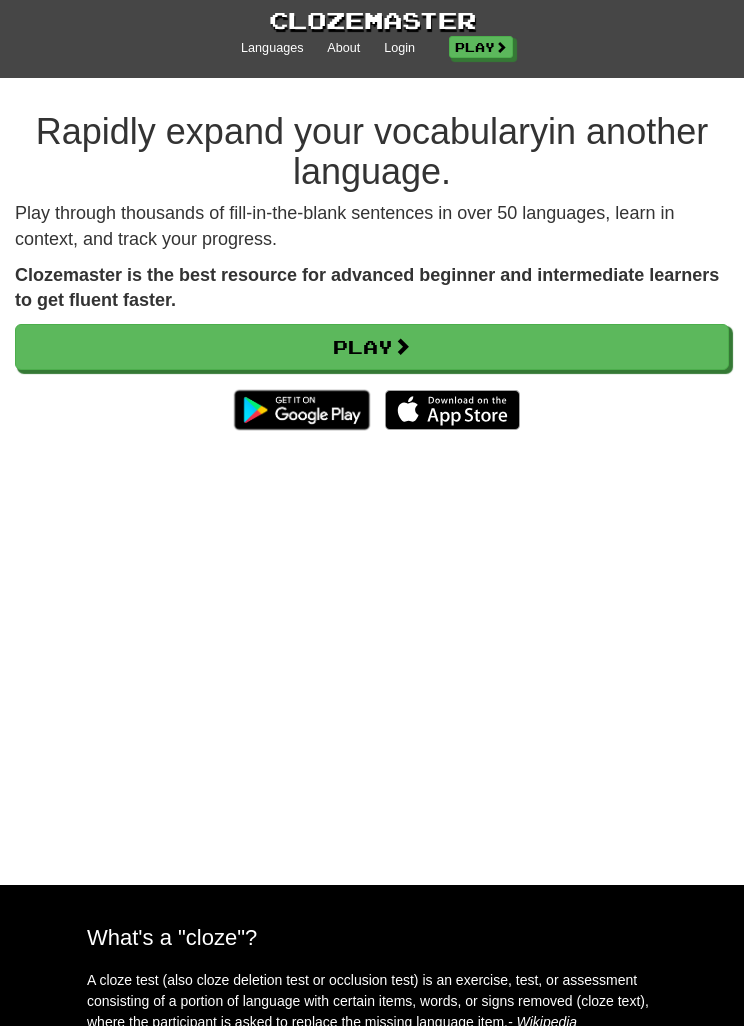 scroll, scrollTop: 13, scrollLeft: 0, axis: vertical 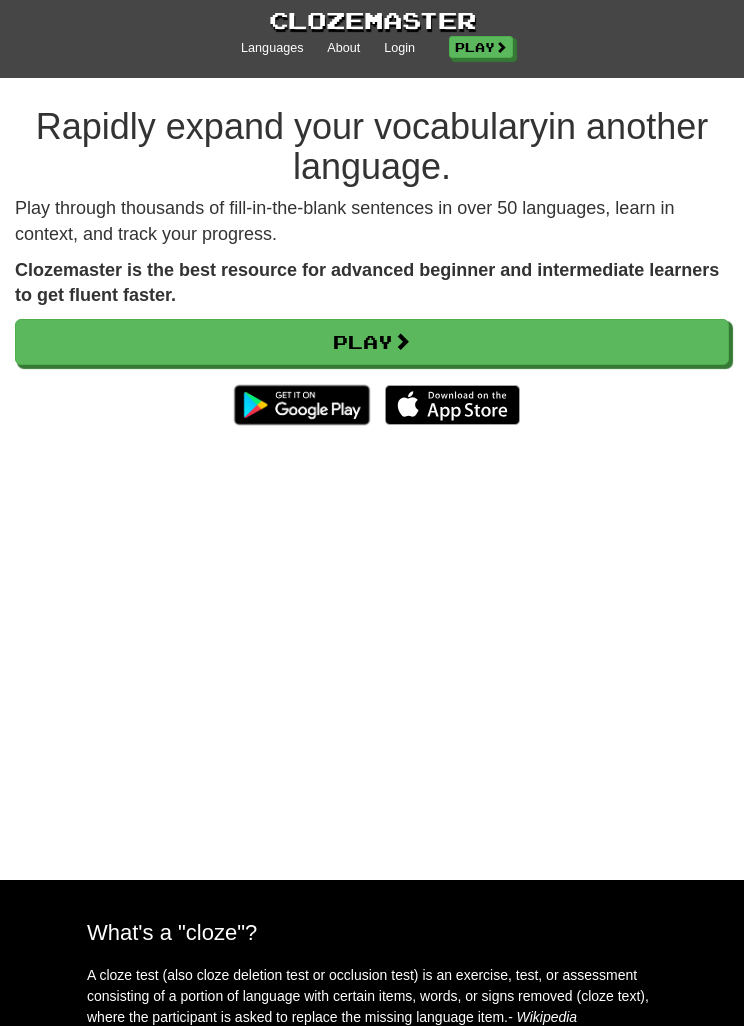 click on "Play" at bounding box center [372, 342] 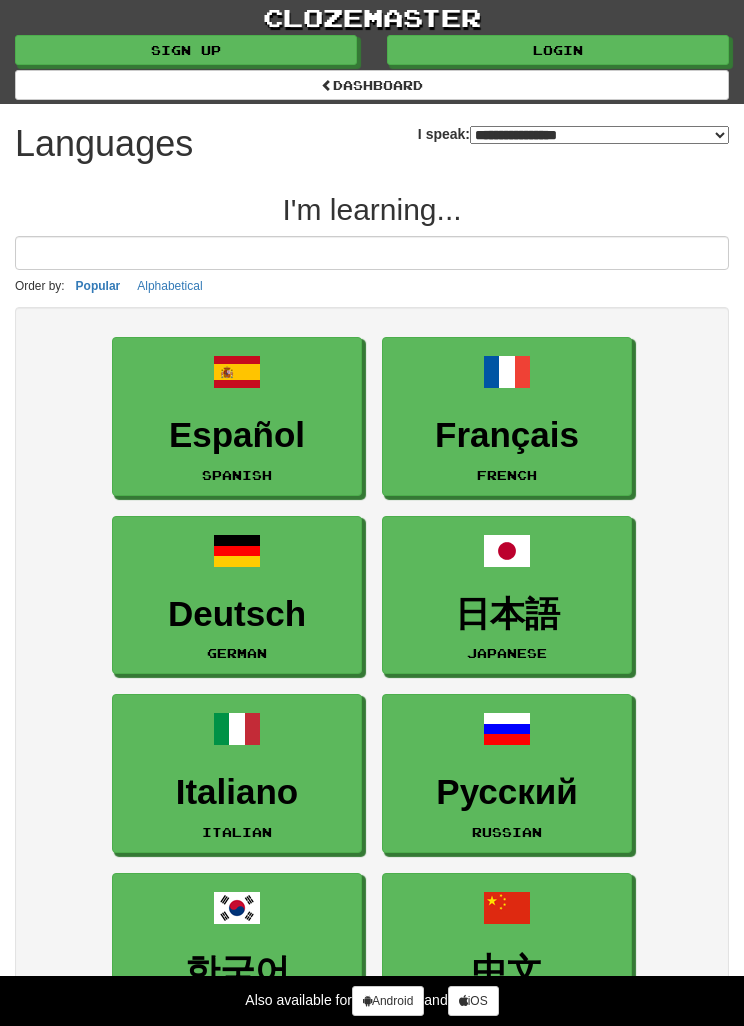 select on "*******" 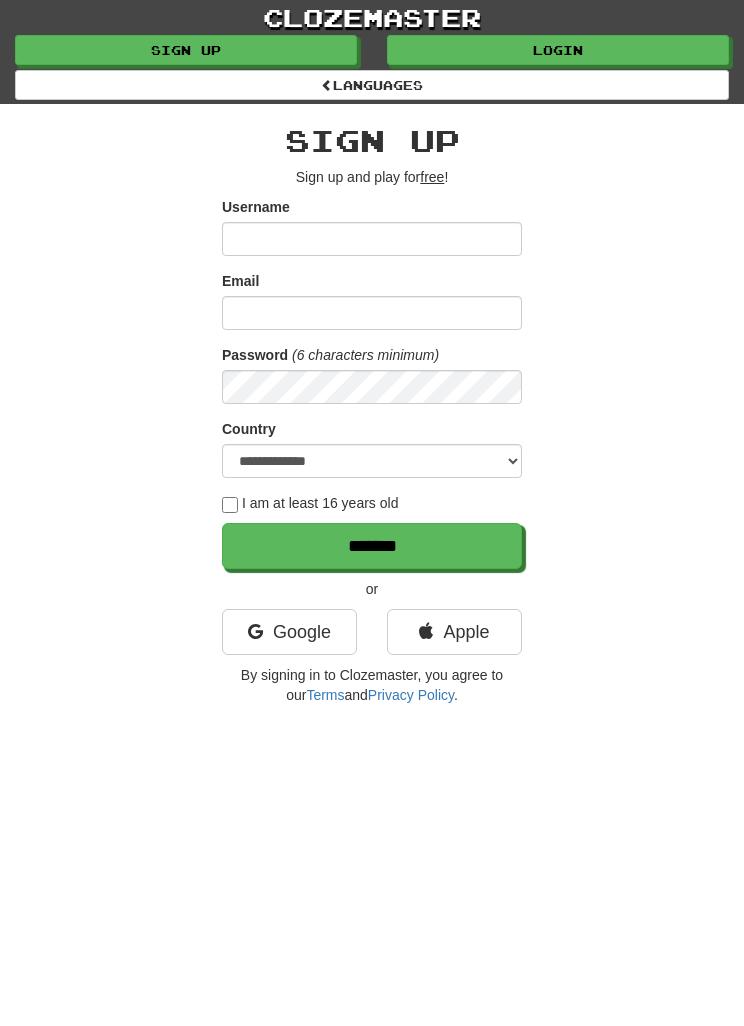 scroll, scrollTop: 0, scrollLeft: 0, axis: both 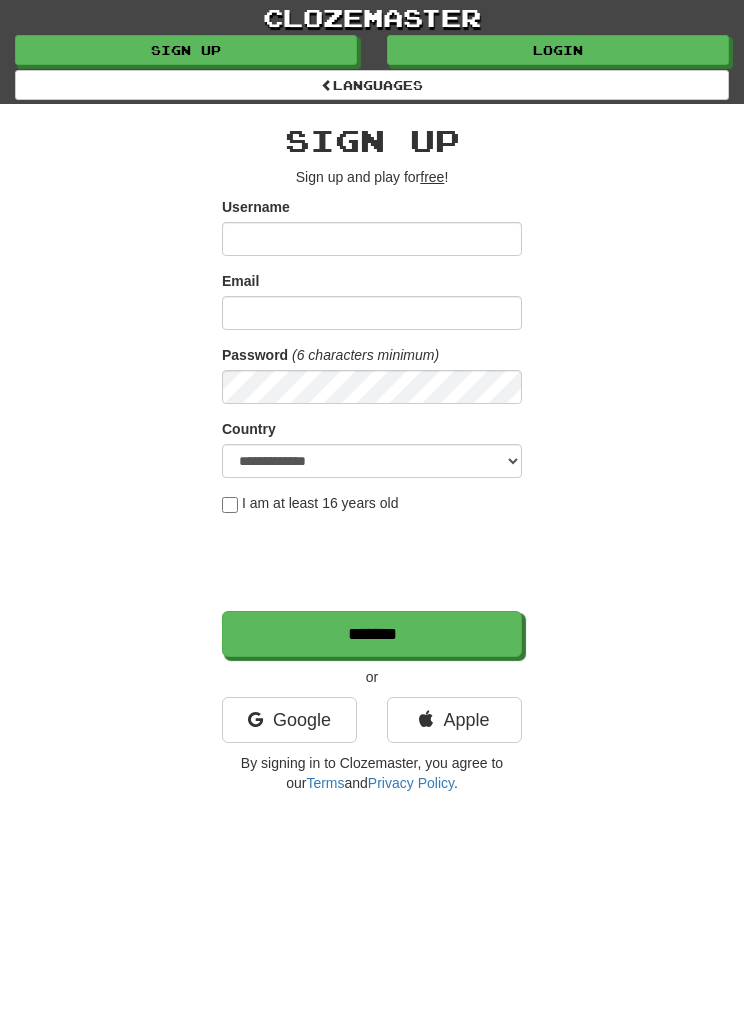 click on "Username" at bounding box center (372, 239) 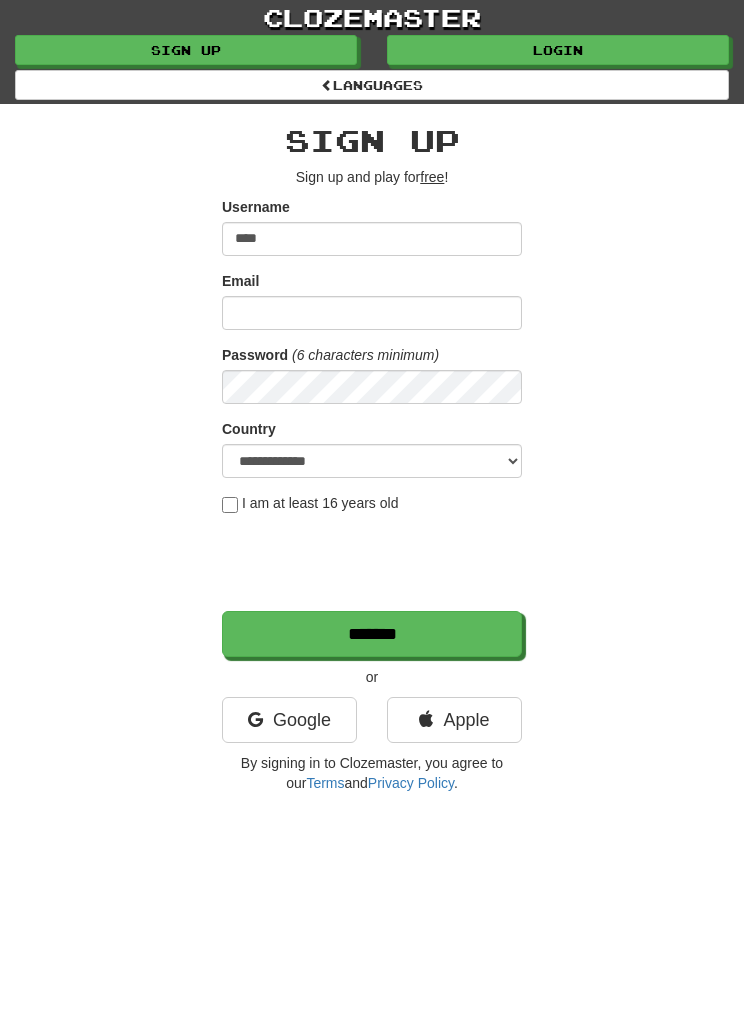 type on "****" 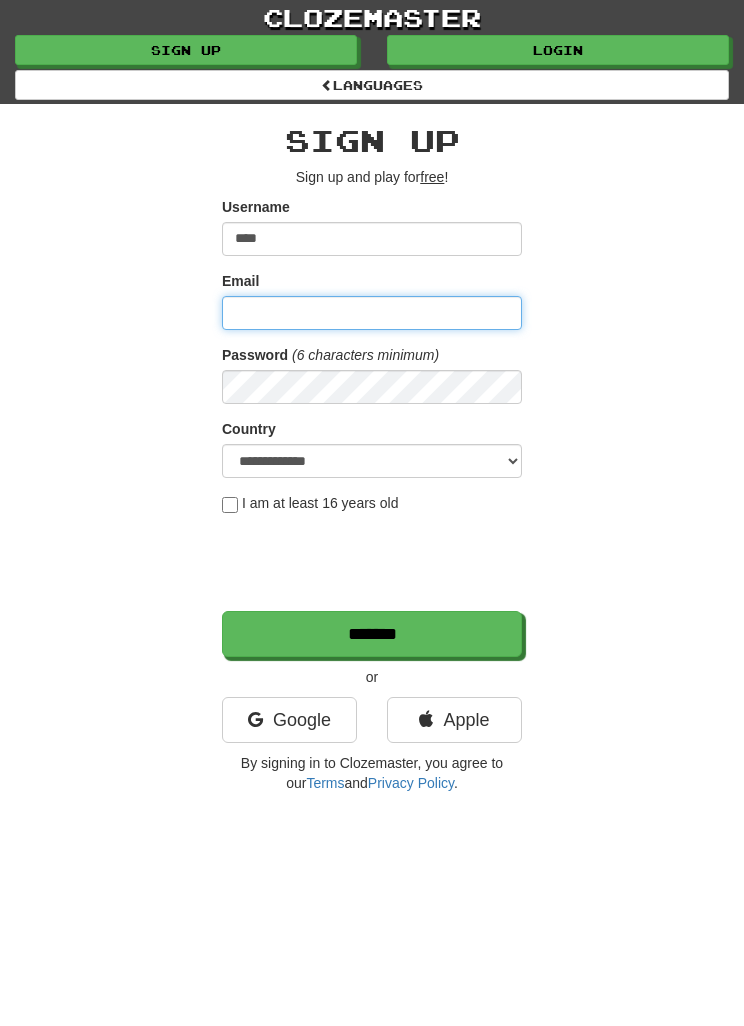 click on "Email" at bounding box center (372, 313) 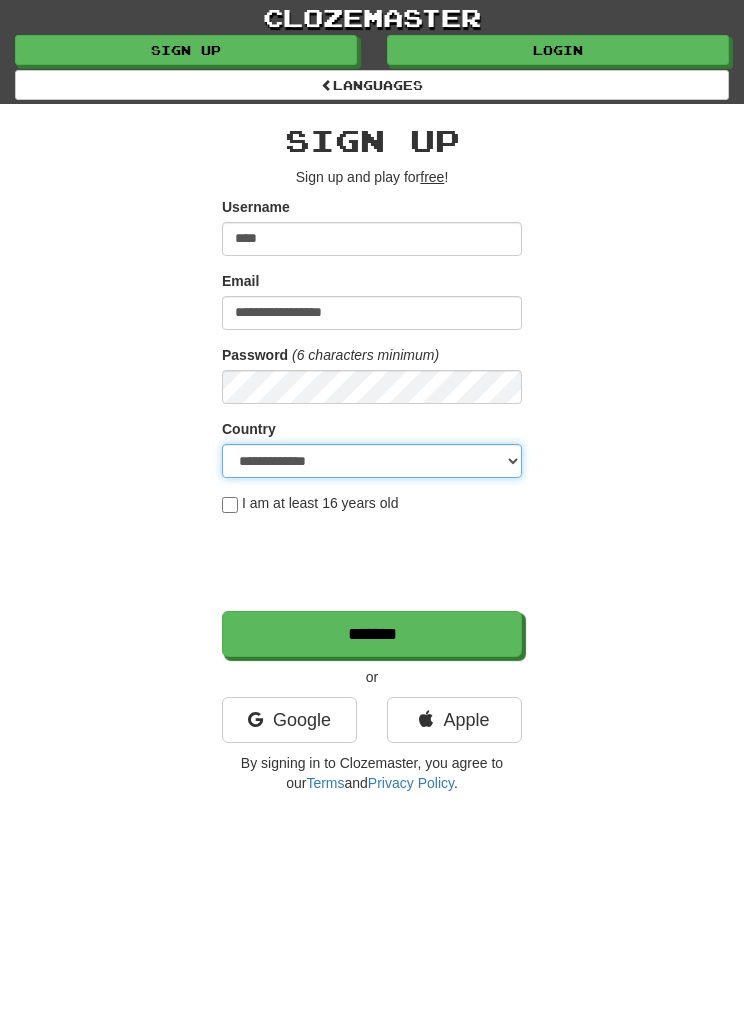click on "**********" at bounding box center (372, 461) 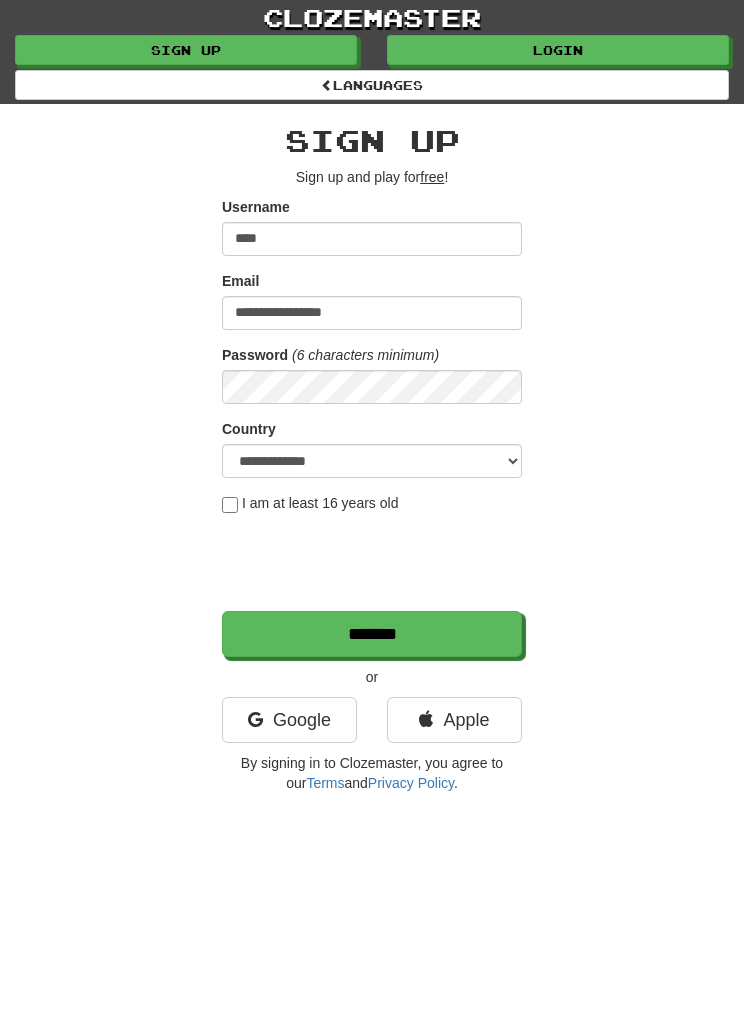 click on "*******" at bounding box center (372, 634) 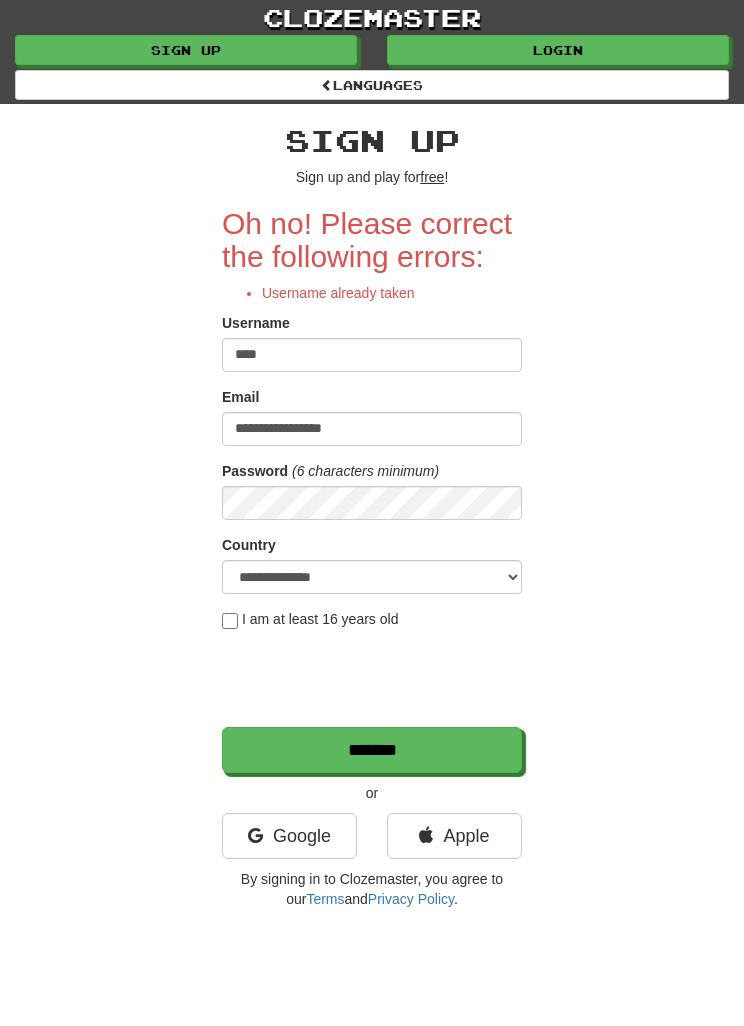 scroll, scrollTop: 0, scrollLeft: 0, axis: both 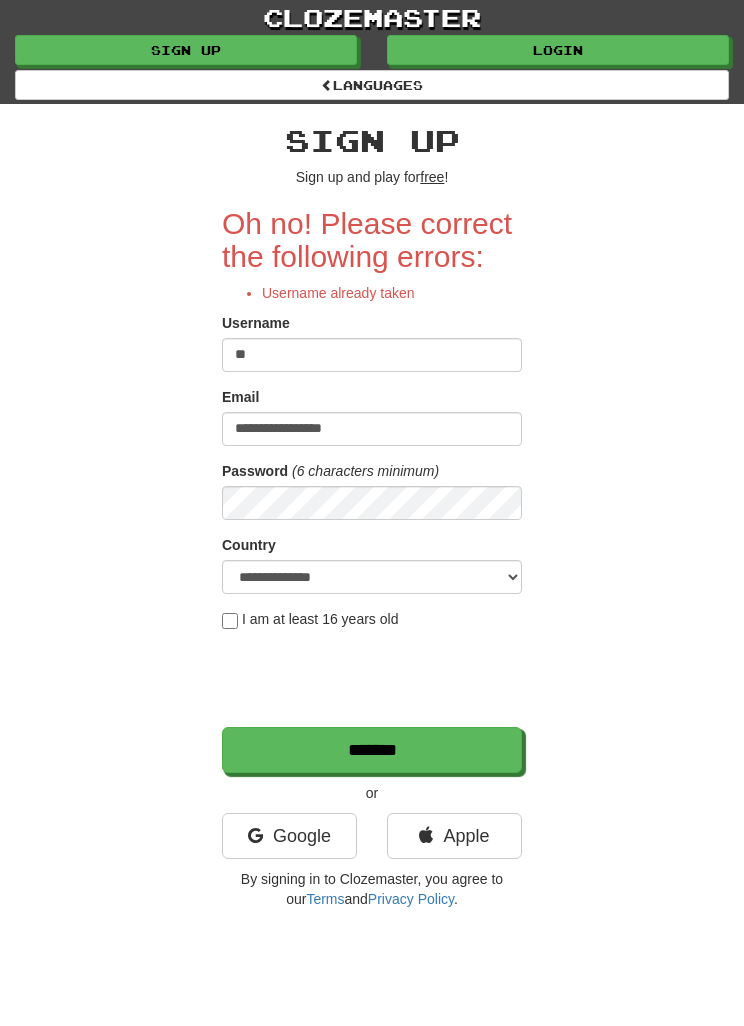type on "*" 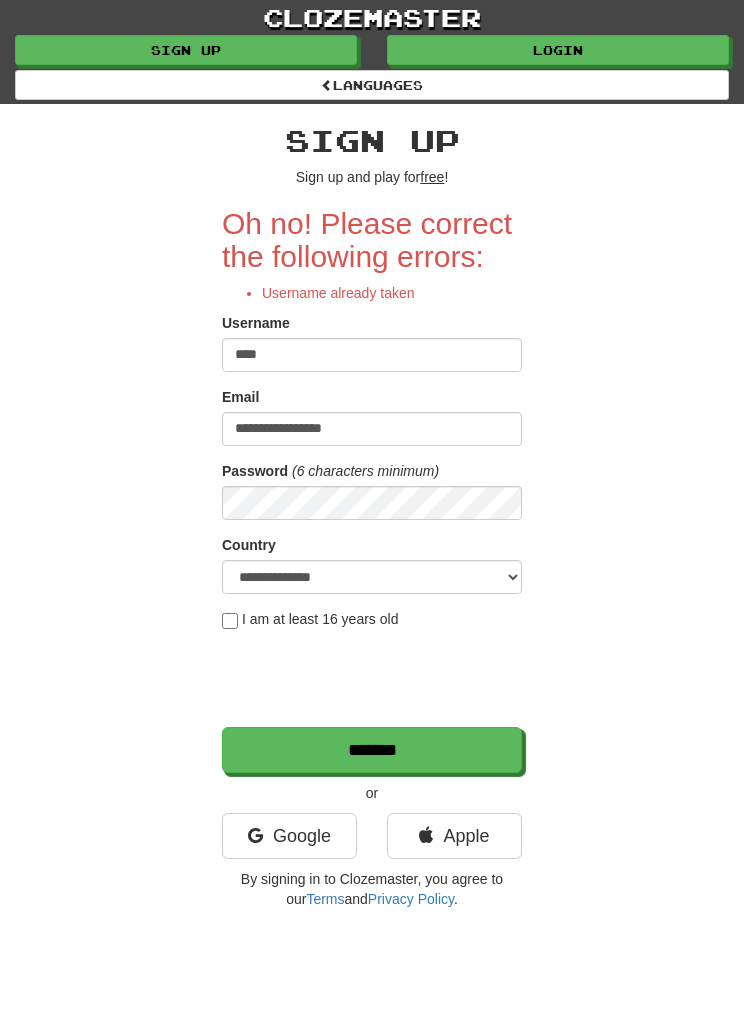 type on "****" 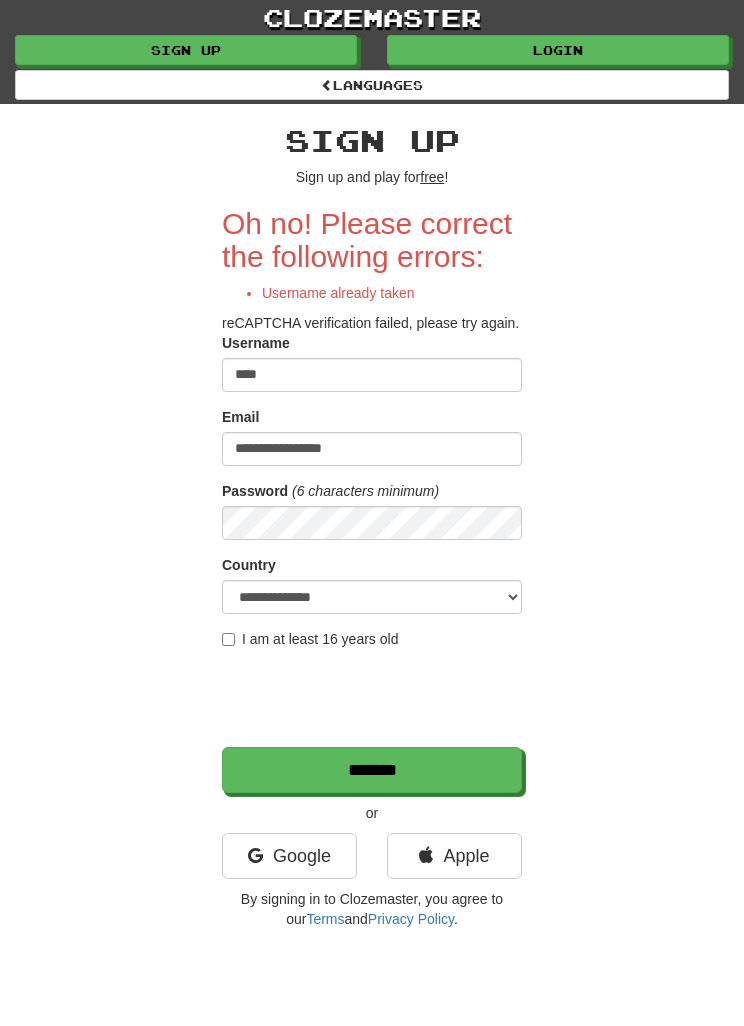 scroll, scrollTop: 0, scrollLeft: 0, axis: both 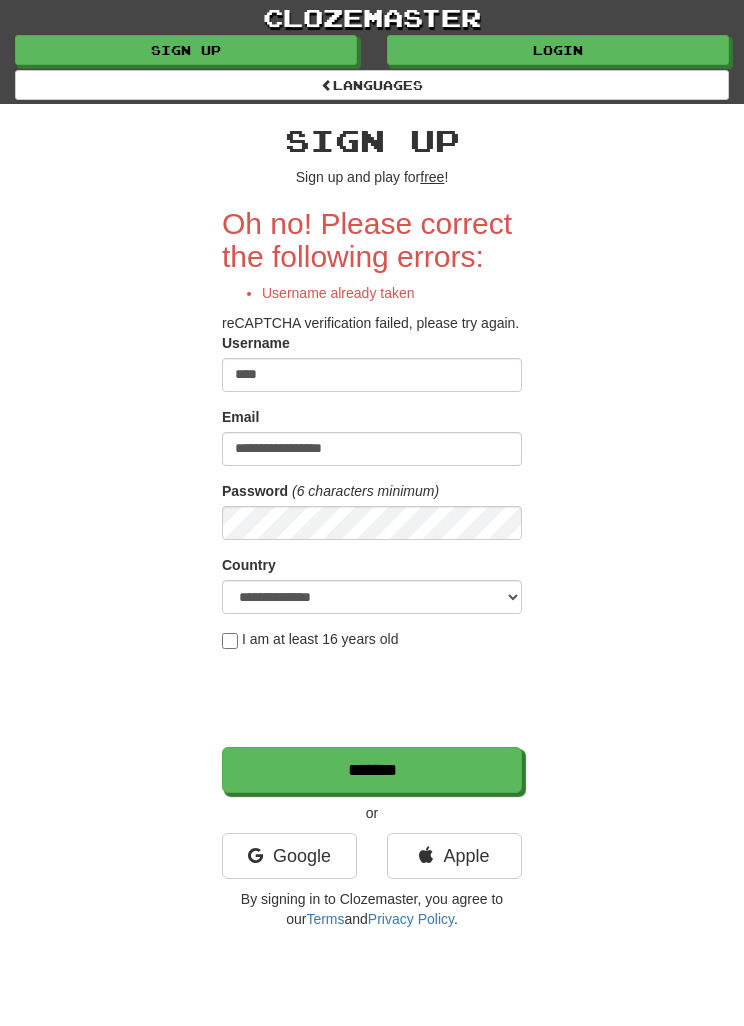 click on "****" at bounding box center [372, 375] 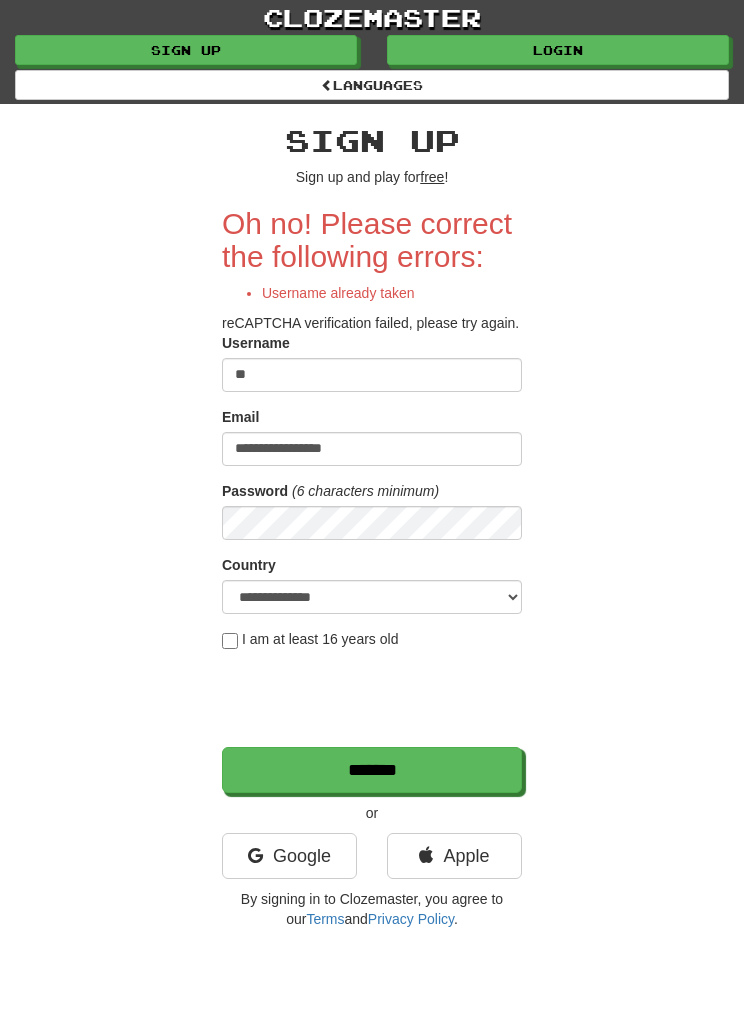 type on "*" 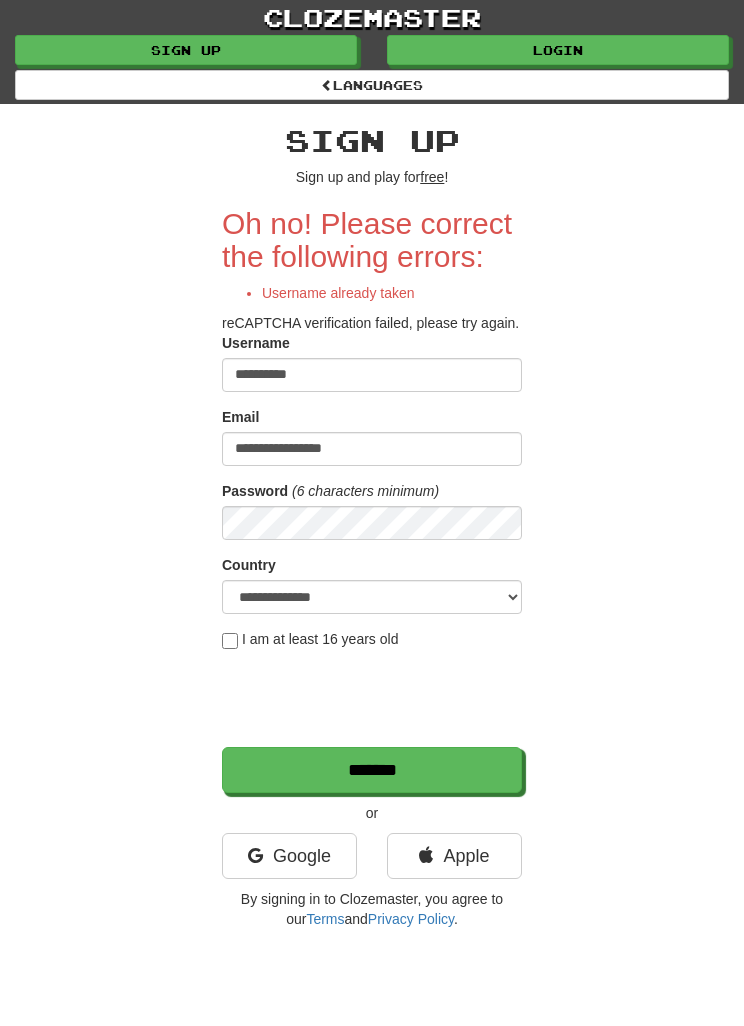 type on "**********" 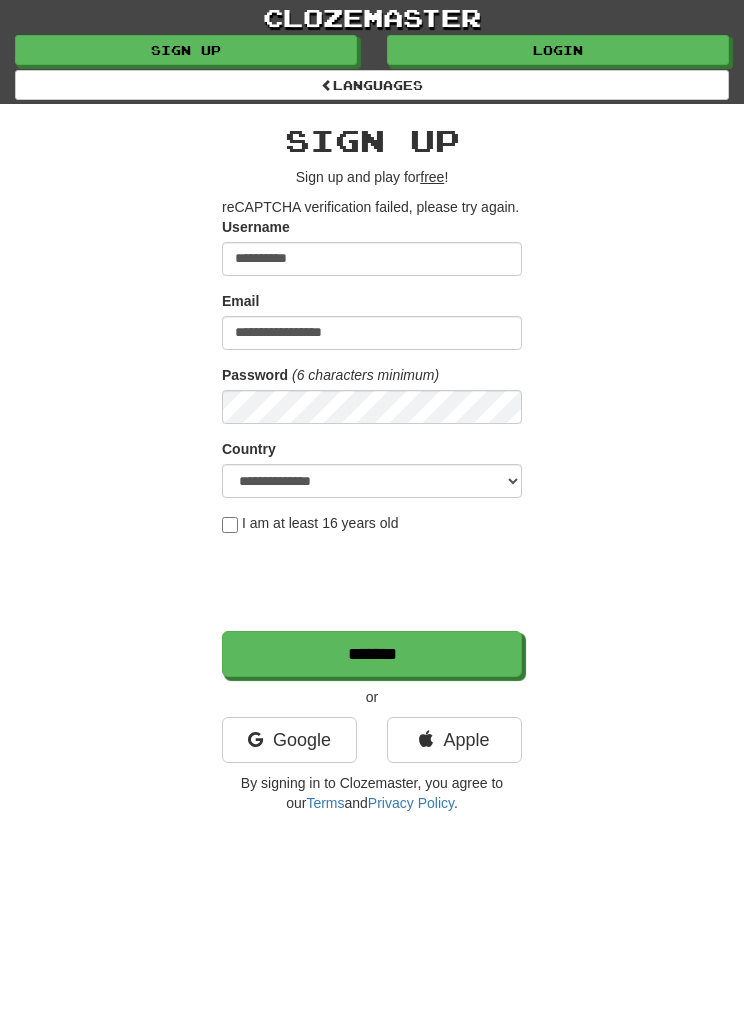 scroll, scrollTop: 0, scrollLeft: 0, axis: both 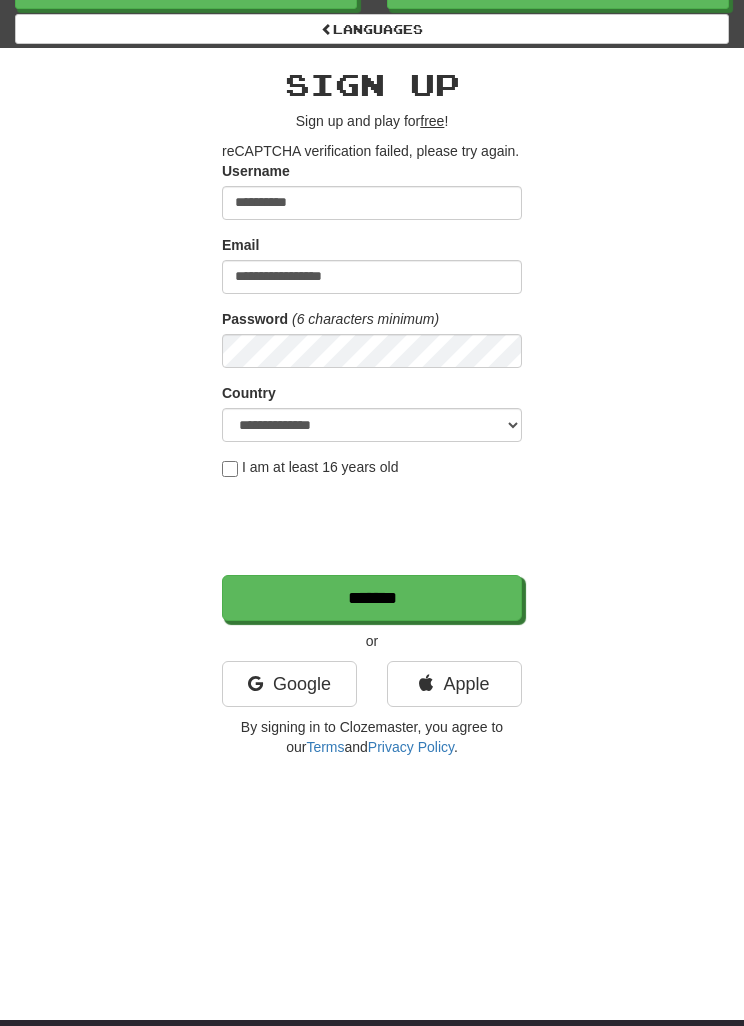 click on "*******" at bounding box center (372, 599) 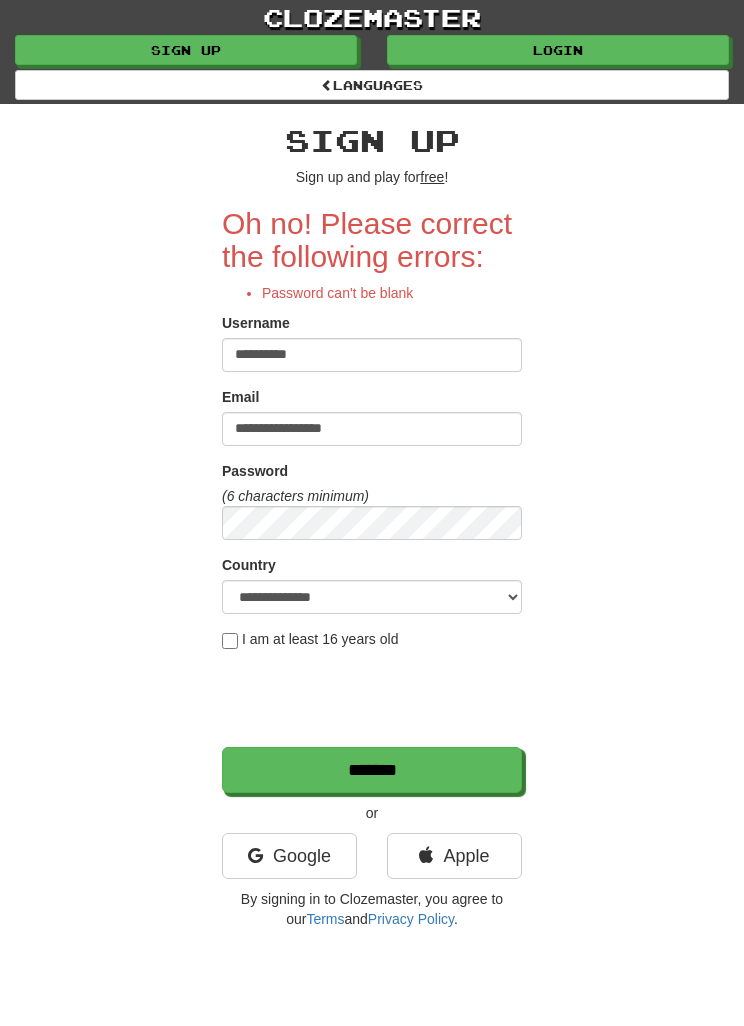 scroll, scrollTop: 0, scrollLeft: 0, axis: both 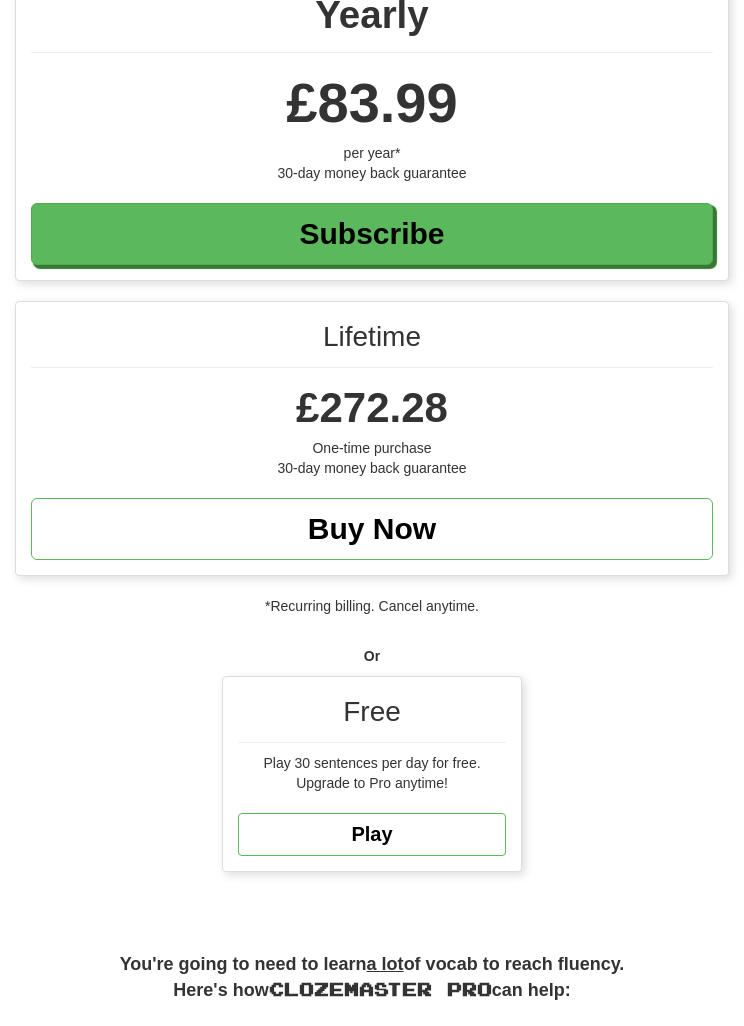 click on "Play" at bounding box center [372, 834] 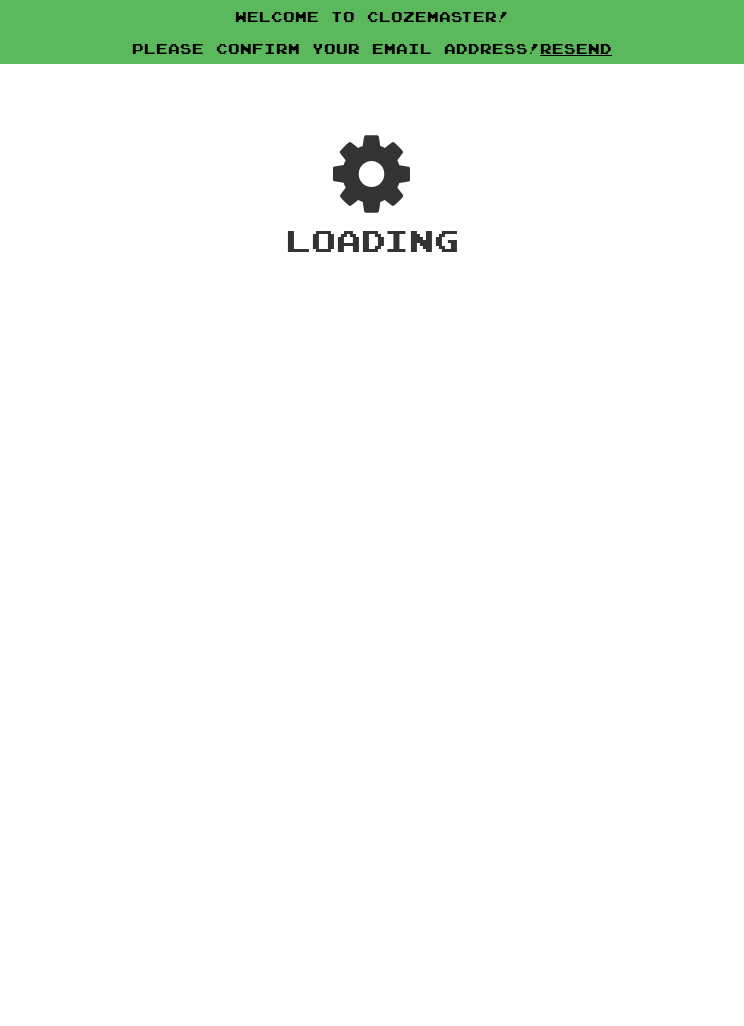 scroll, scrollTop: 0, scrollLeft: 0, axis: both 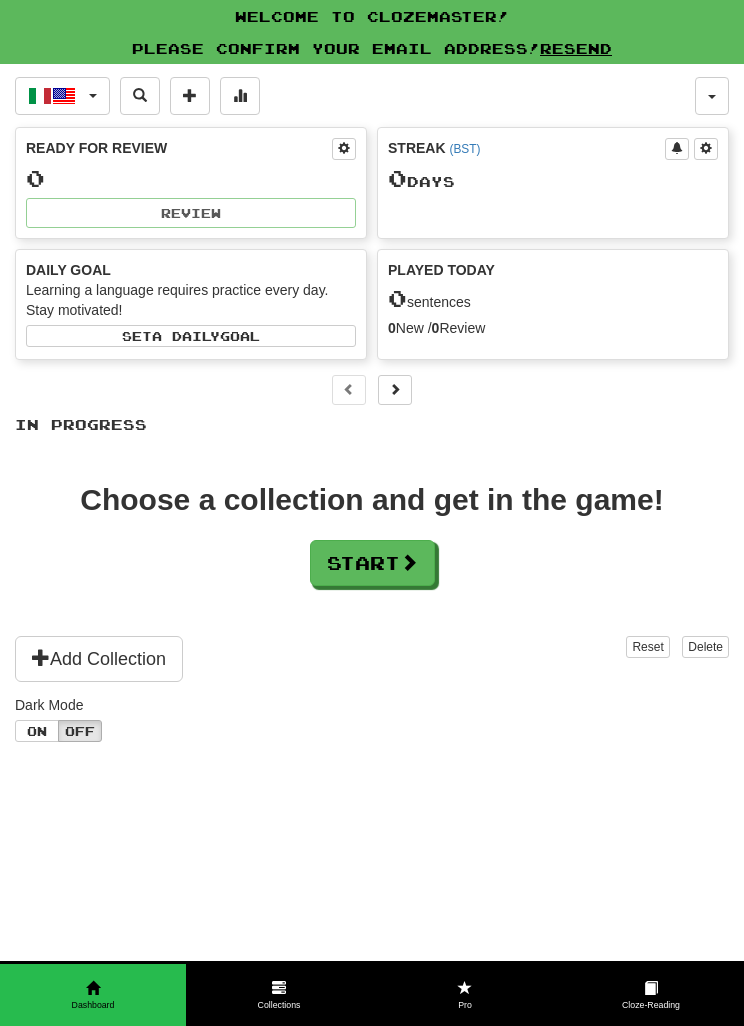 click on "Italiano  /  English" at bounding box center (62, 96) 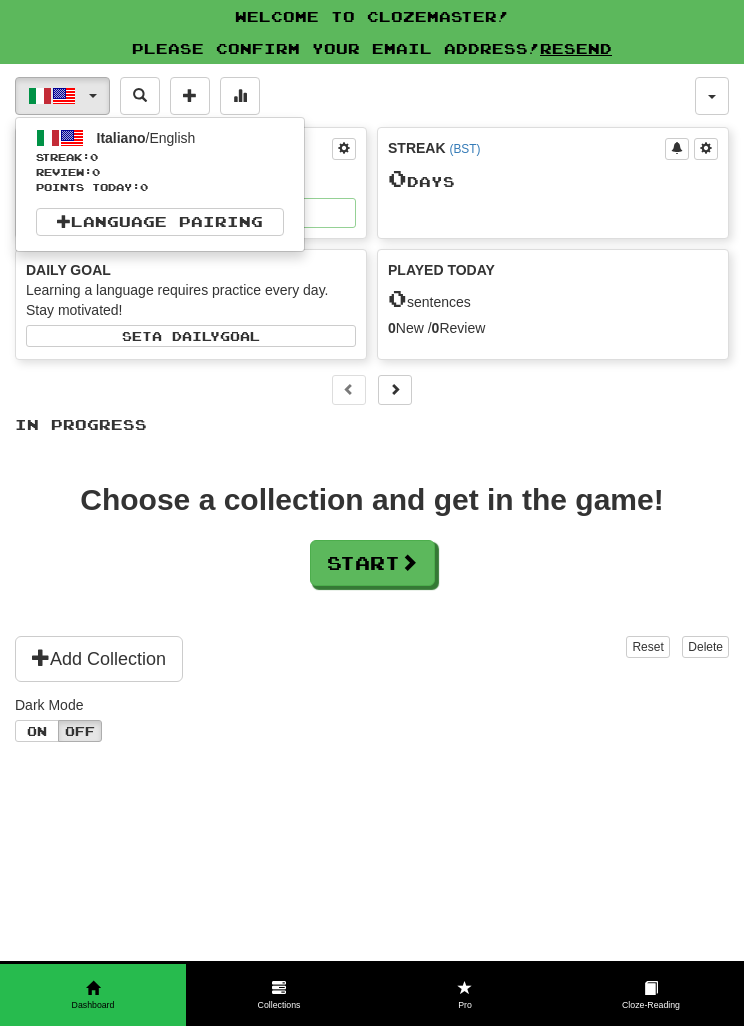 click at bounding box center [372, 513] 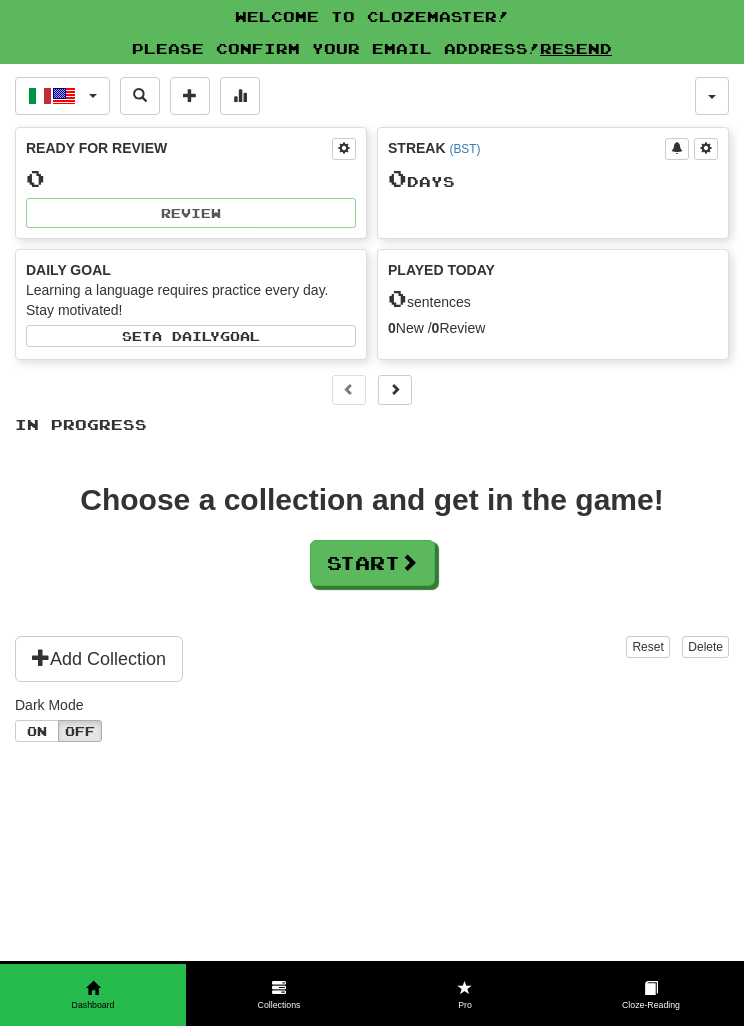 click at bounding box center [41, 657] 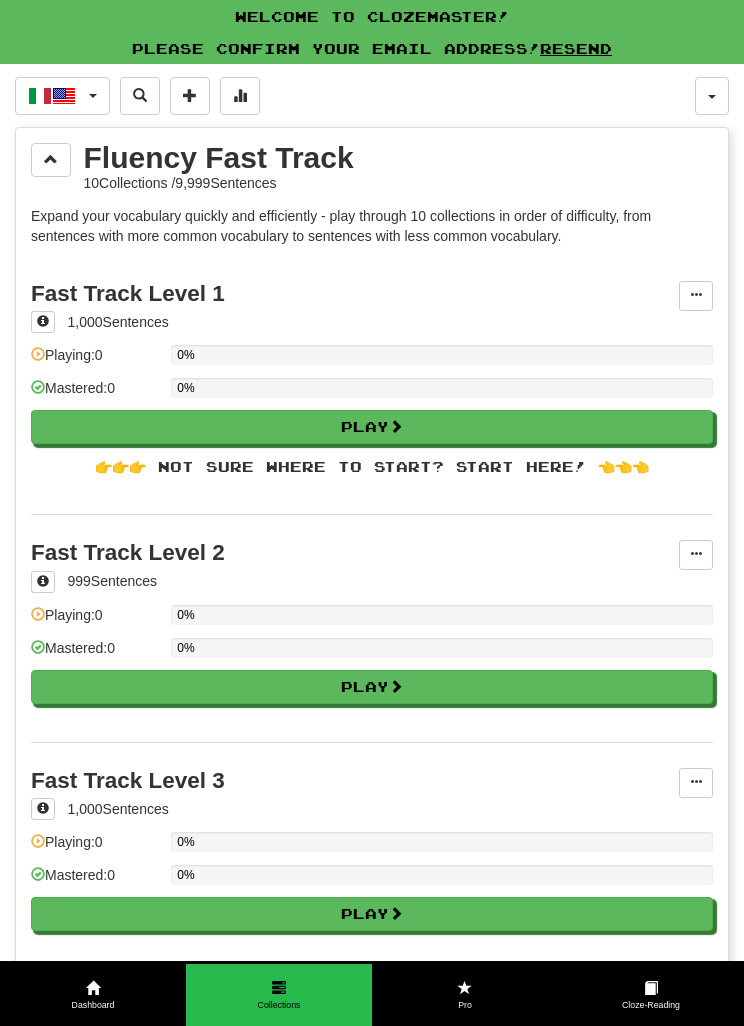 click on "Play" at bounding box center (372, 427) 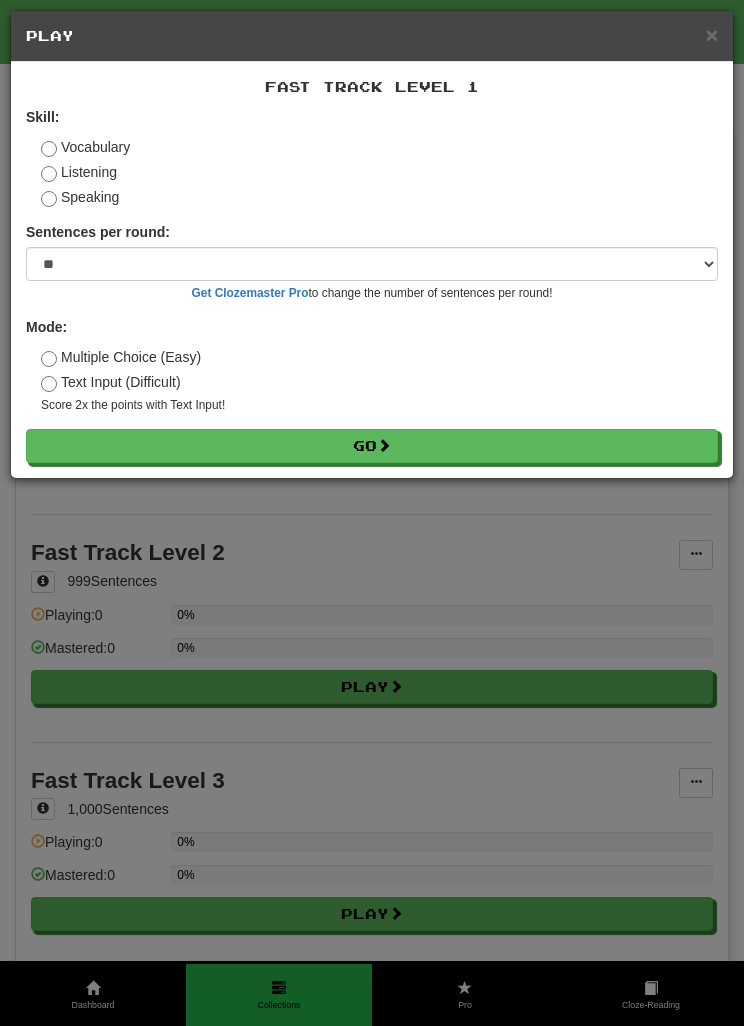 click on "Go" at bounding box center [372, 446] 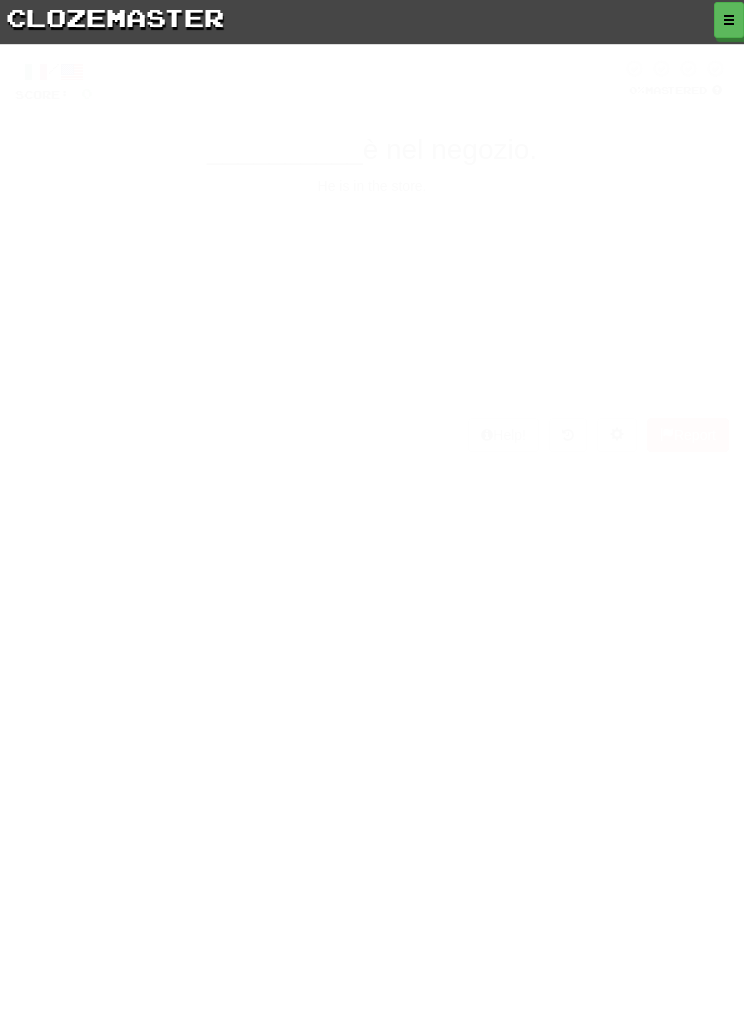 scroll, scrollTop: 0, scrollLeft: 0, axis: both 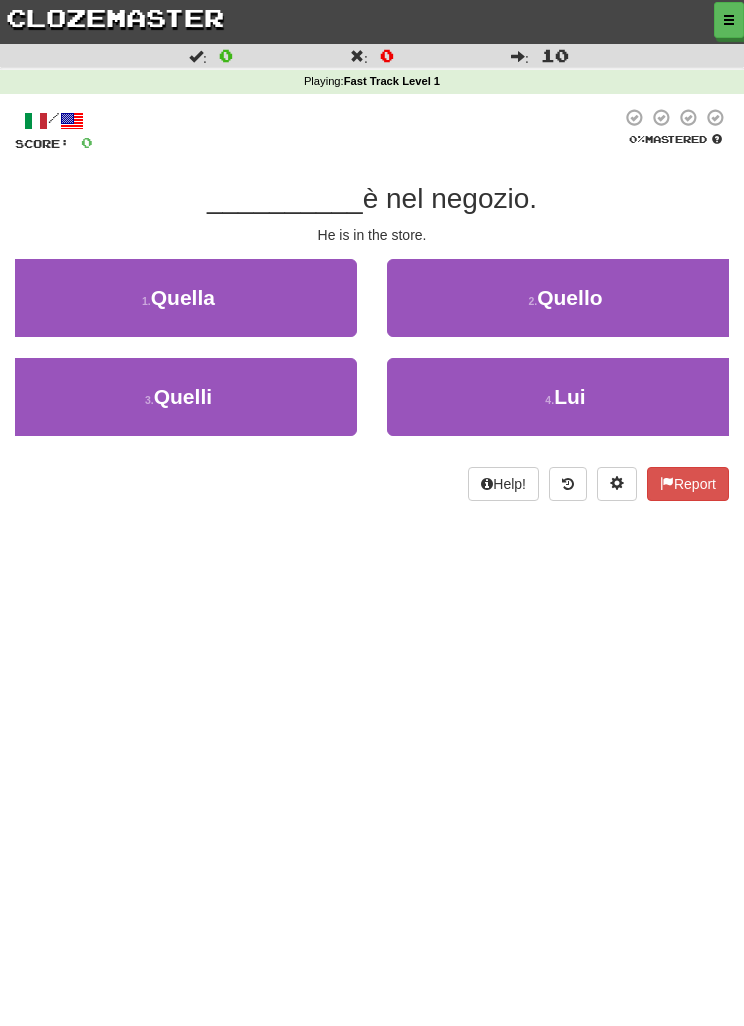 click on "4 .  [NAME]" at bounding box center [565, 397] 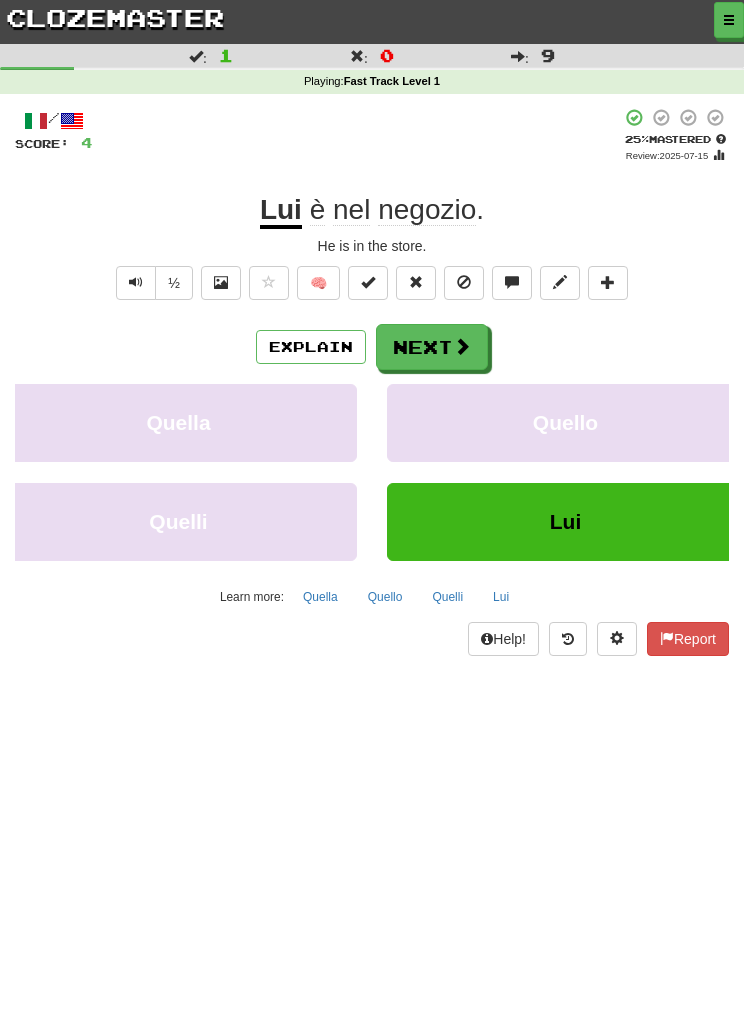click on "Explain" at bounding box center (311, 347) 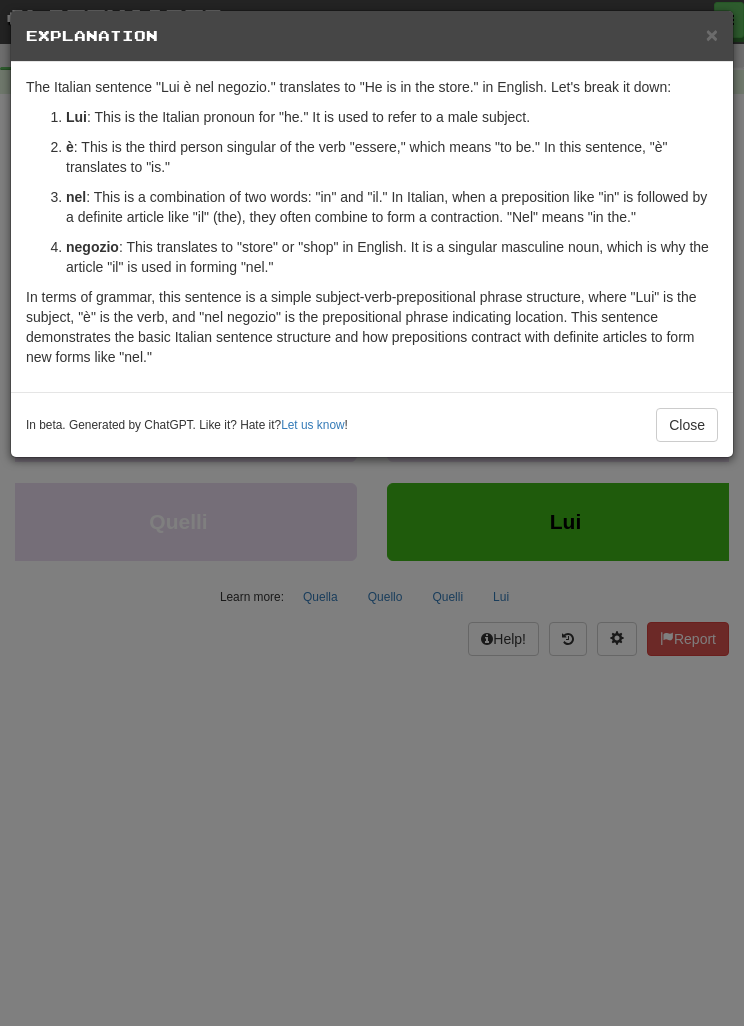 click on "Close" at bounding box center (687, 425) 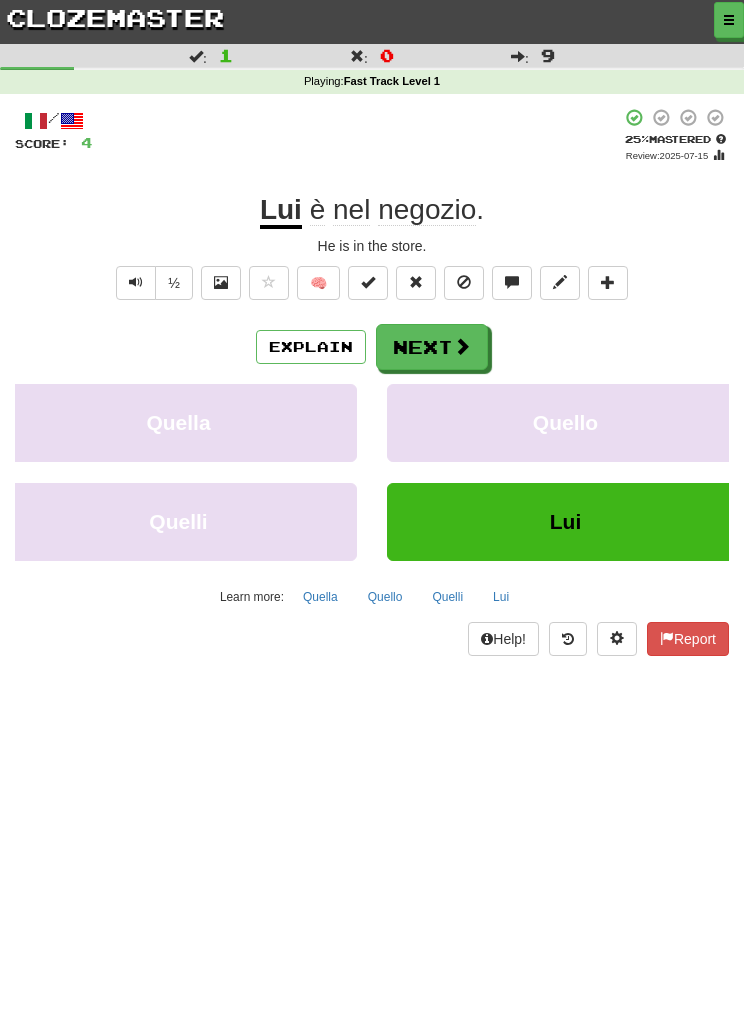 click on "Explain" at bounding box center (311, 347) 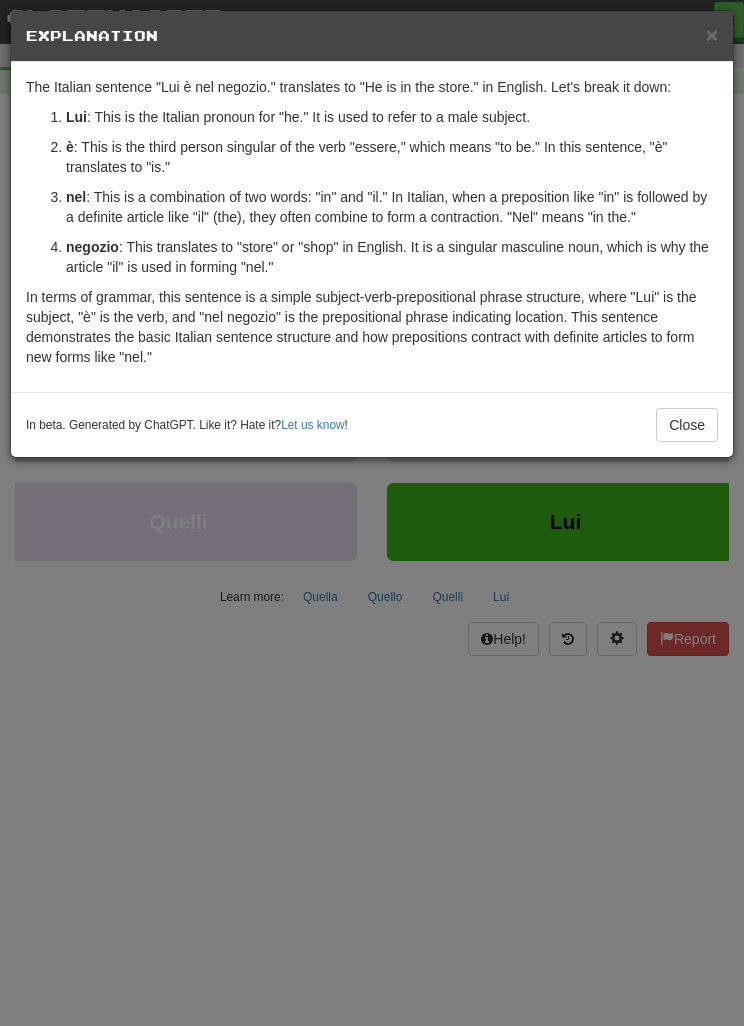 click on "Close" at bounding box center (687, 425) 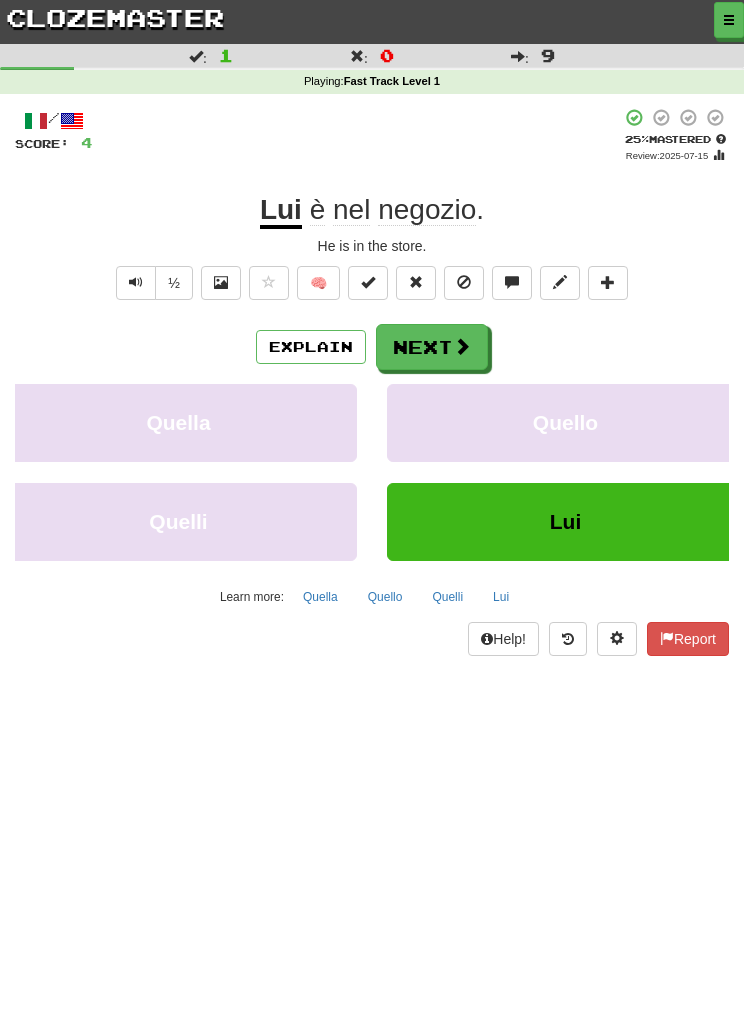 click on "Next" at bounding box center [432, 347] 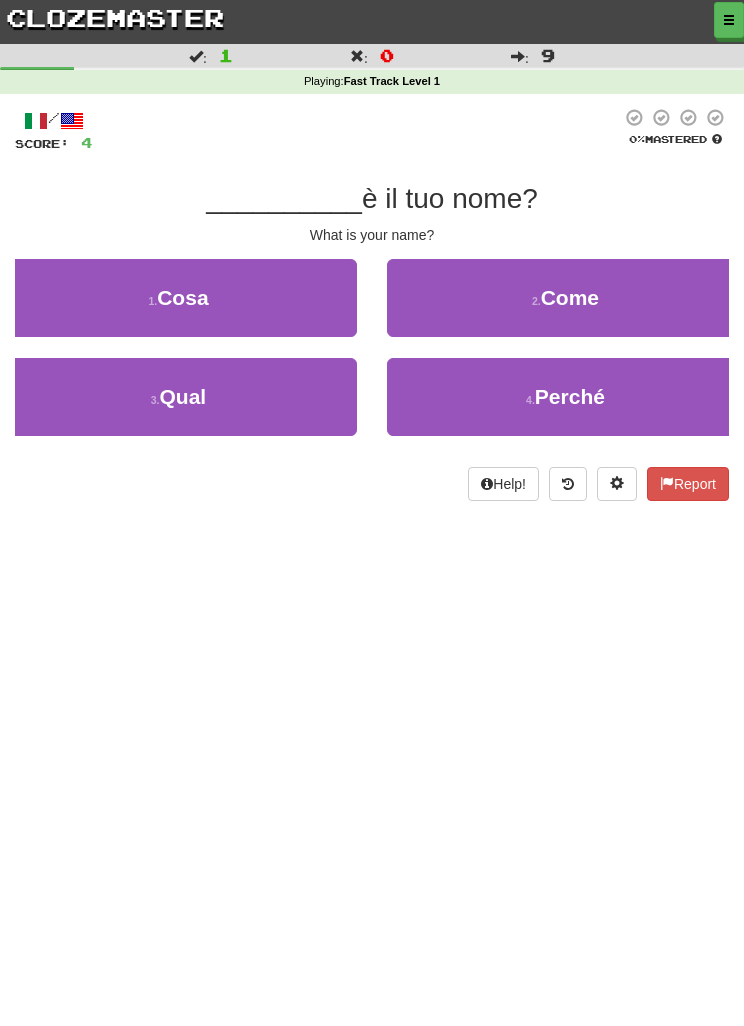 click on "2 .  Come" at bounding box center [565, 298] 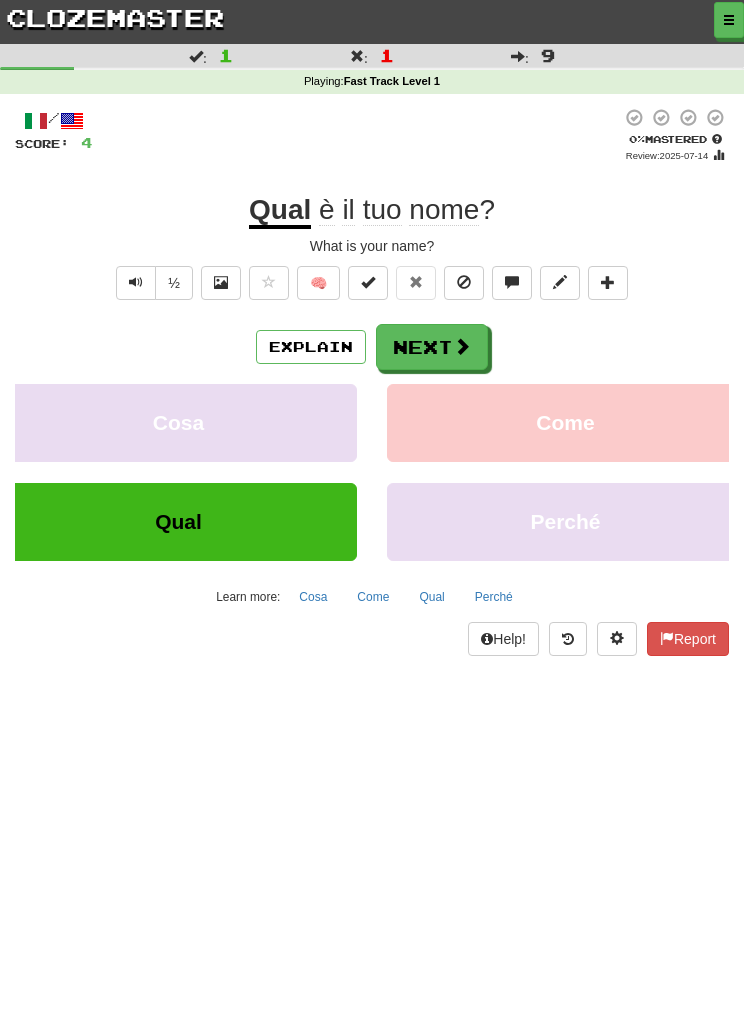 click on "Explain" at bounding box center [311, 347] 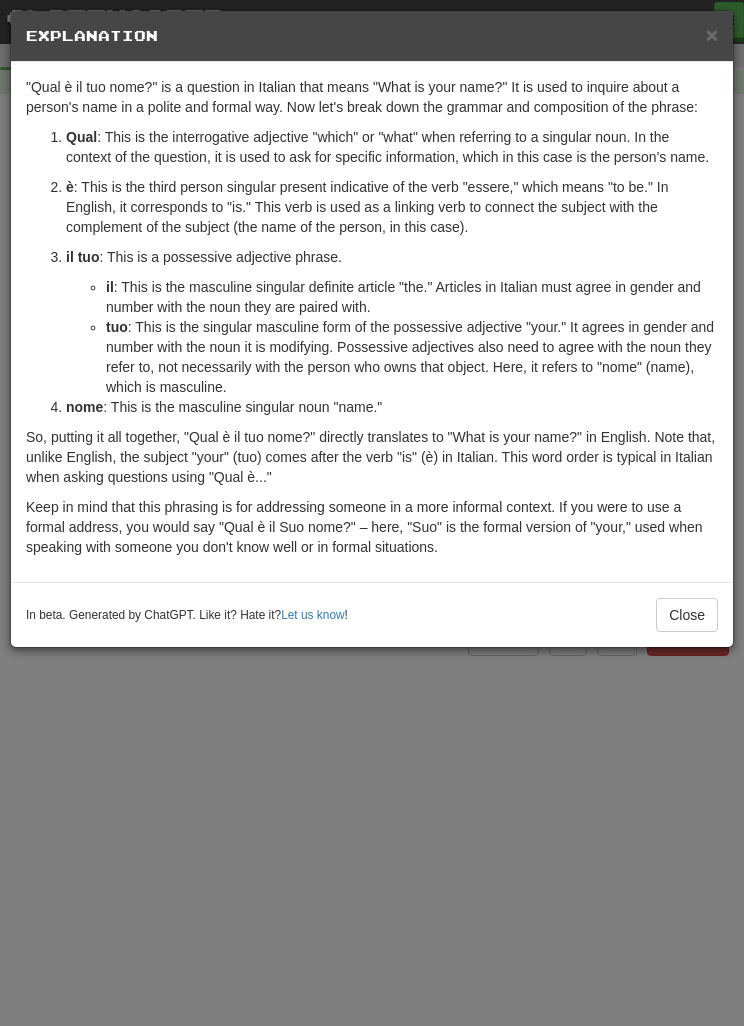 click on "Close" at bounding box center (687, 615) 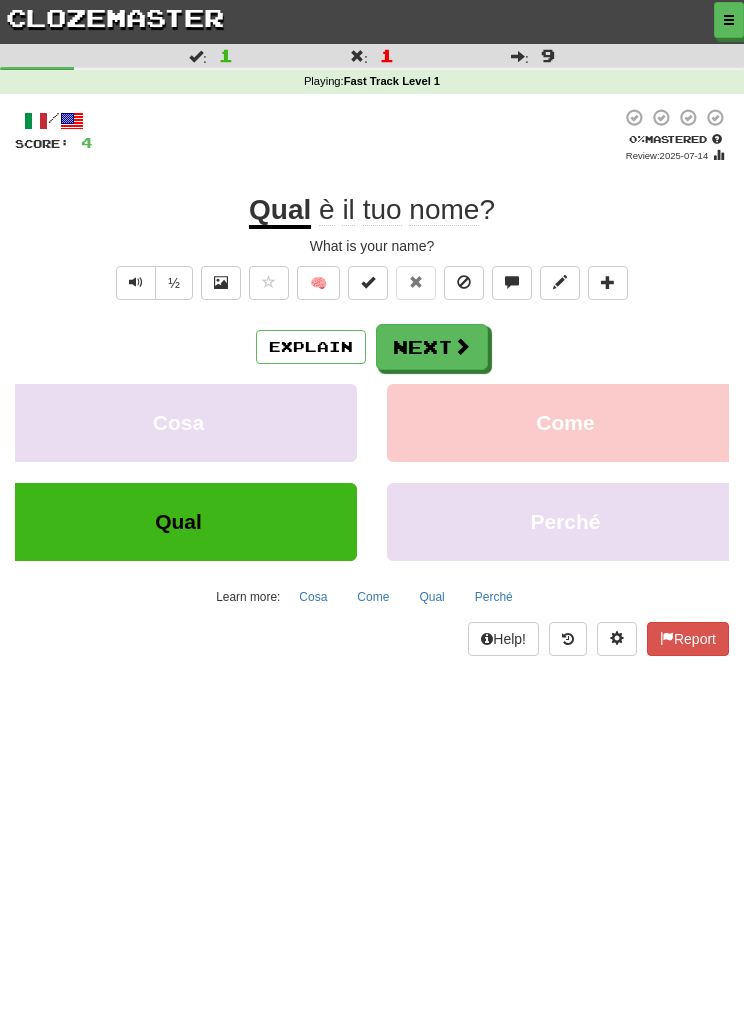click on "Next" at bounding box center [432, 347] 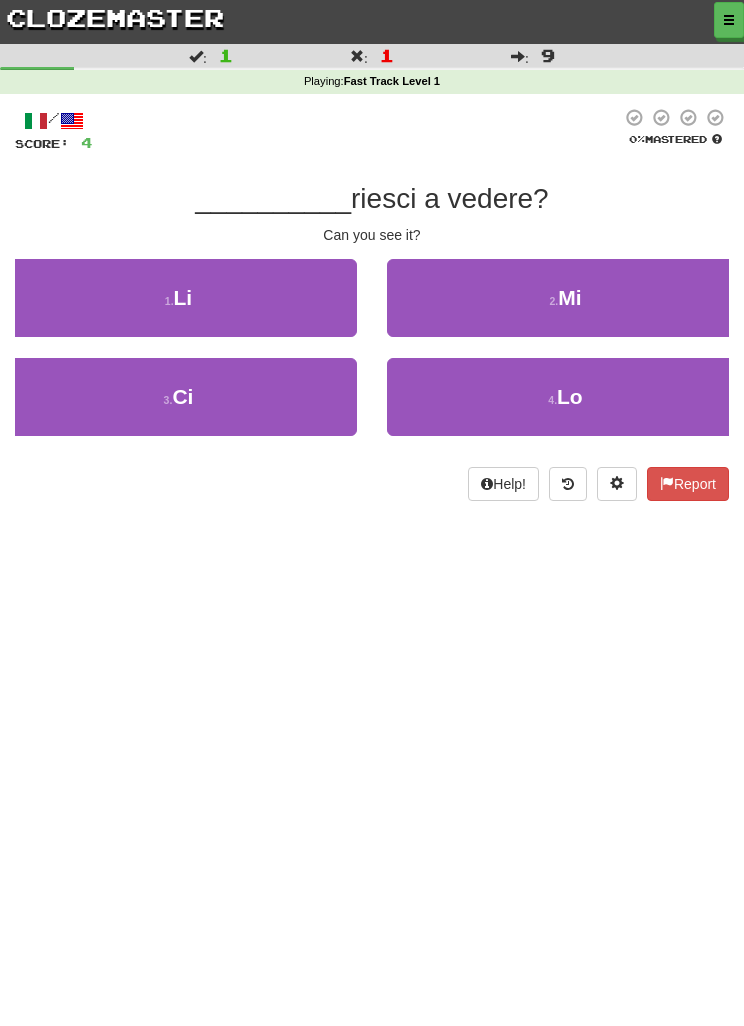 click on "3 .  Ci" at bounding box center [178, 397] 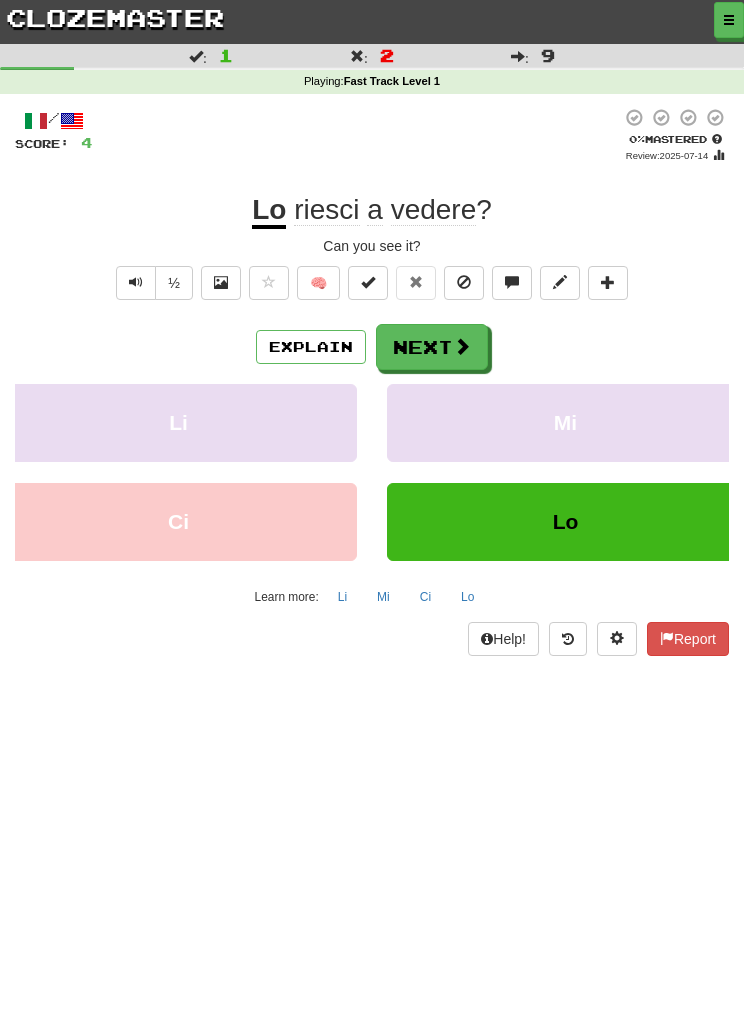 click on "Explain" at bounding box center [311, 347] 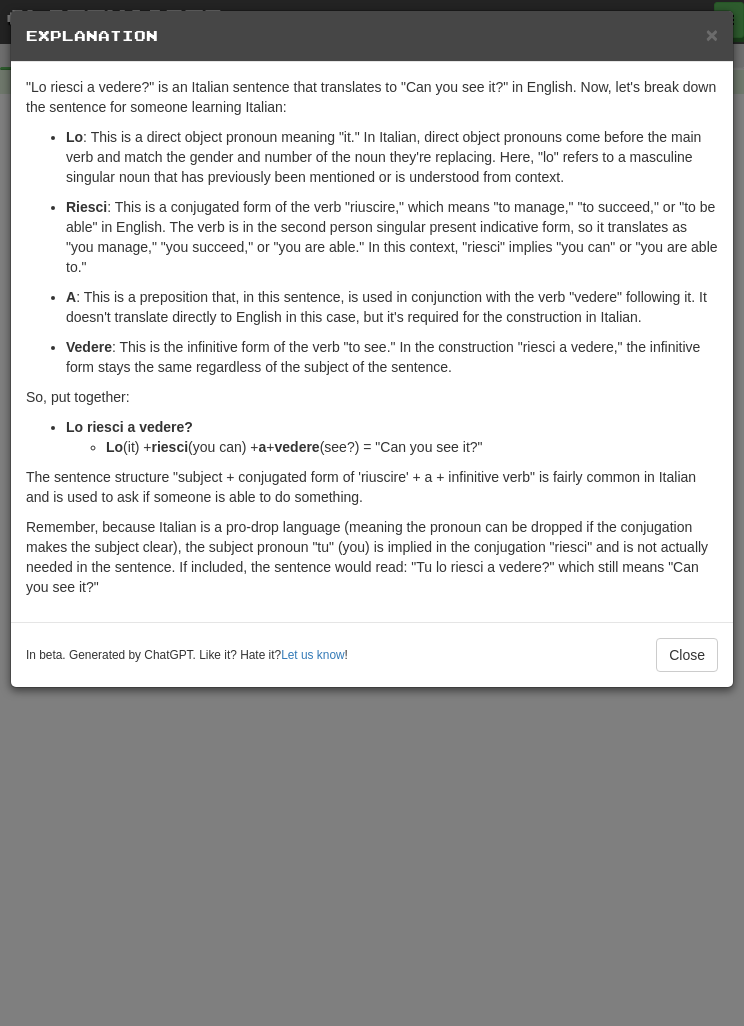 click on "Close" at bounding box center (687, 655) 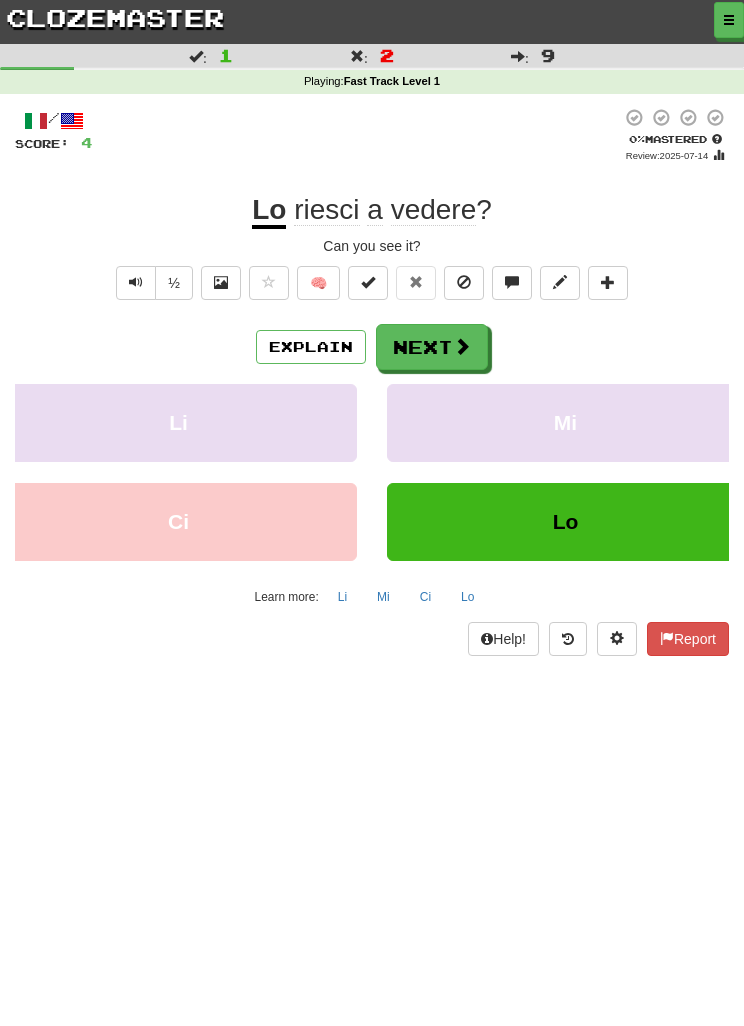 click on "Next" at bounding box center (432, 347) 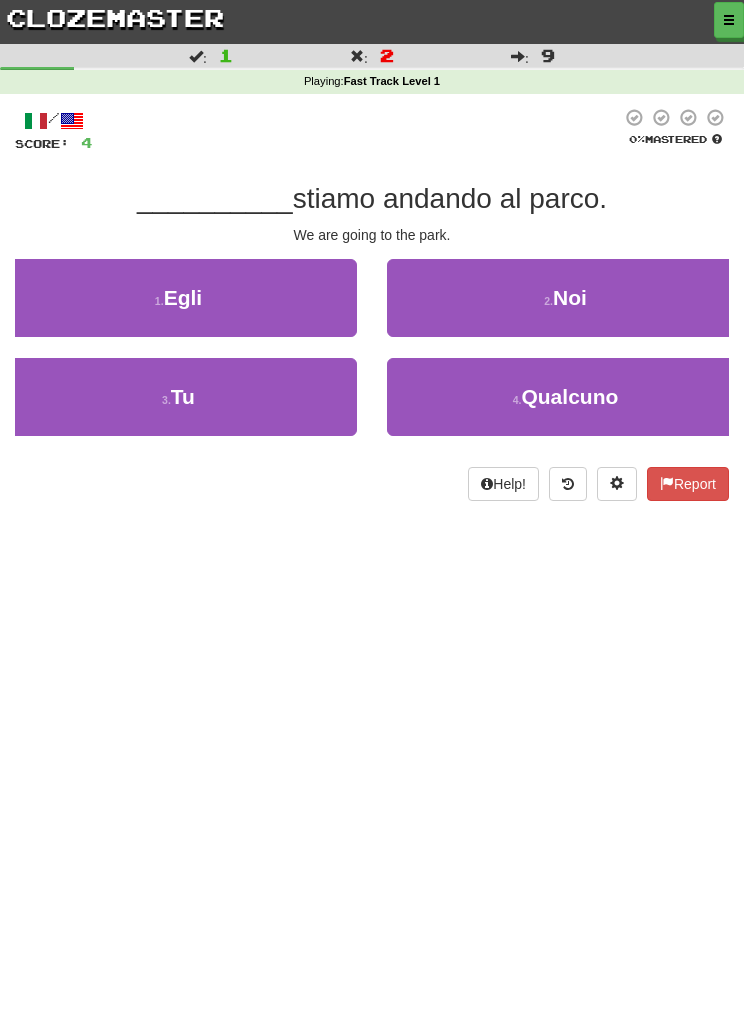 click on "2 .  Noi" at bounding box center [565, 298] 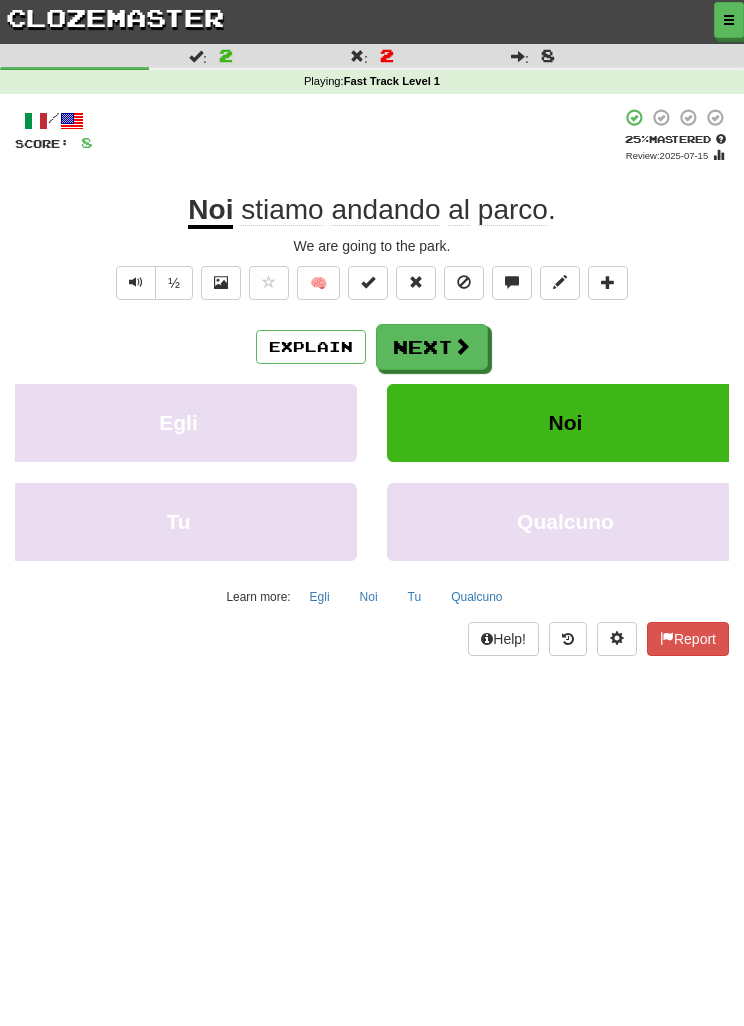click on "Explain" at bounding box center (311, 347) 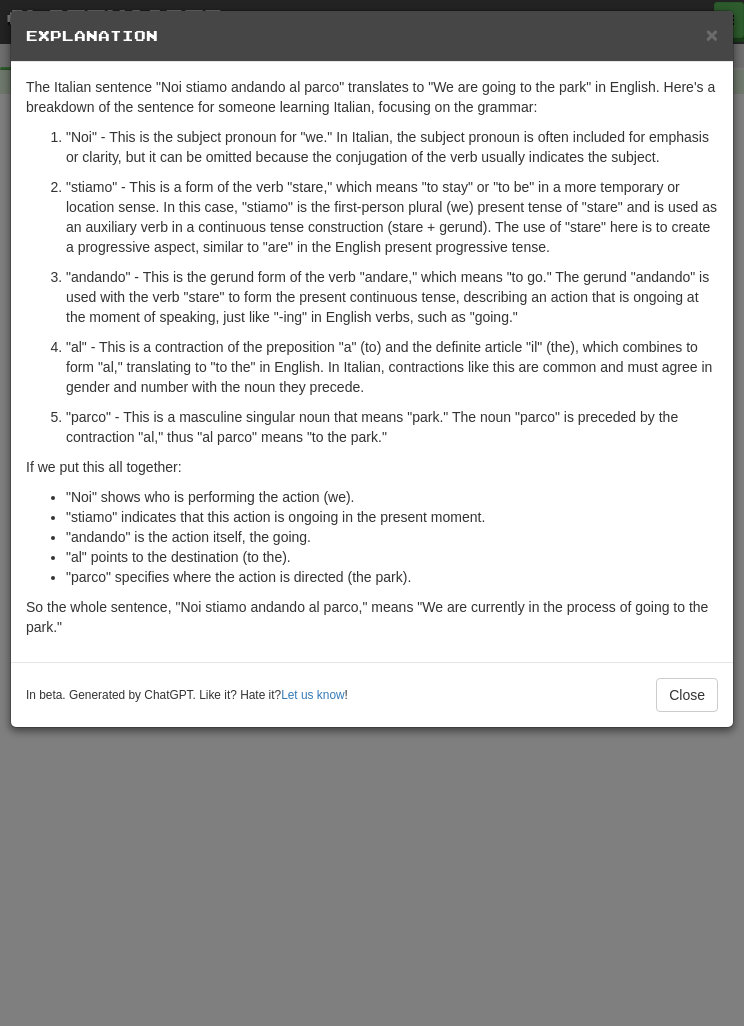 click on "Close" at bounding box center [687, 695] 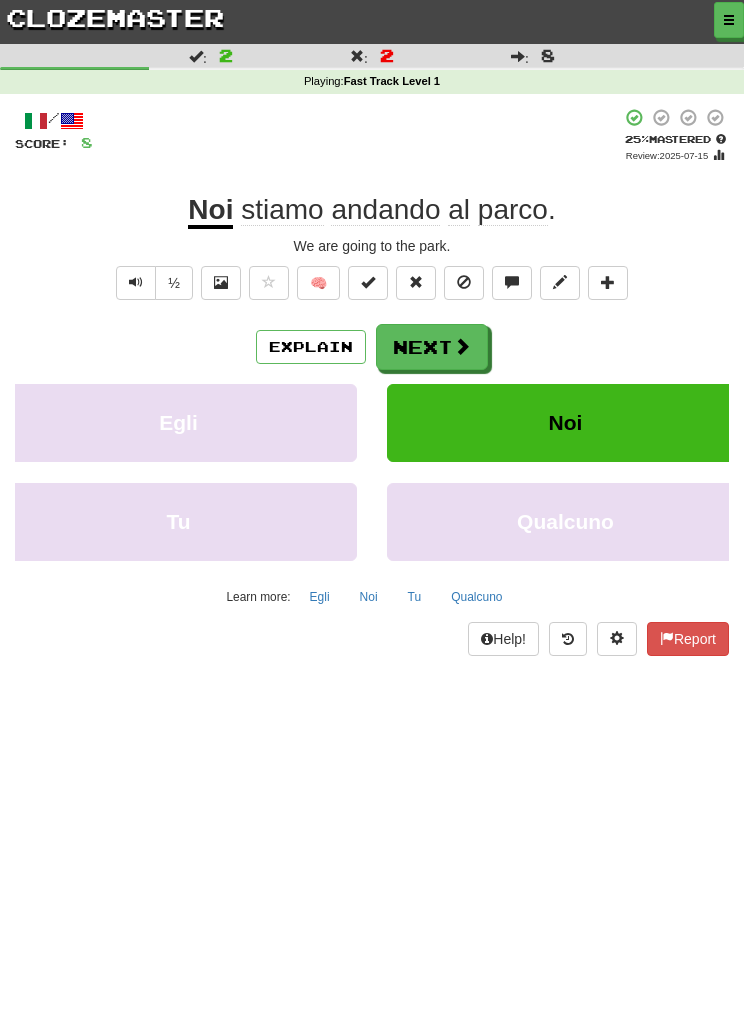 click on "Explain" at bounding box center (311, 347) 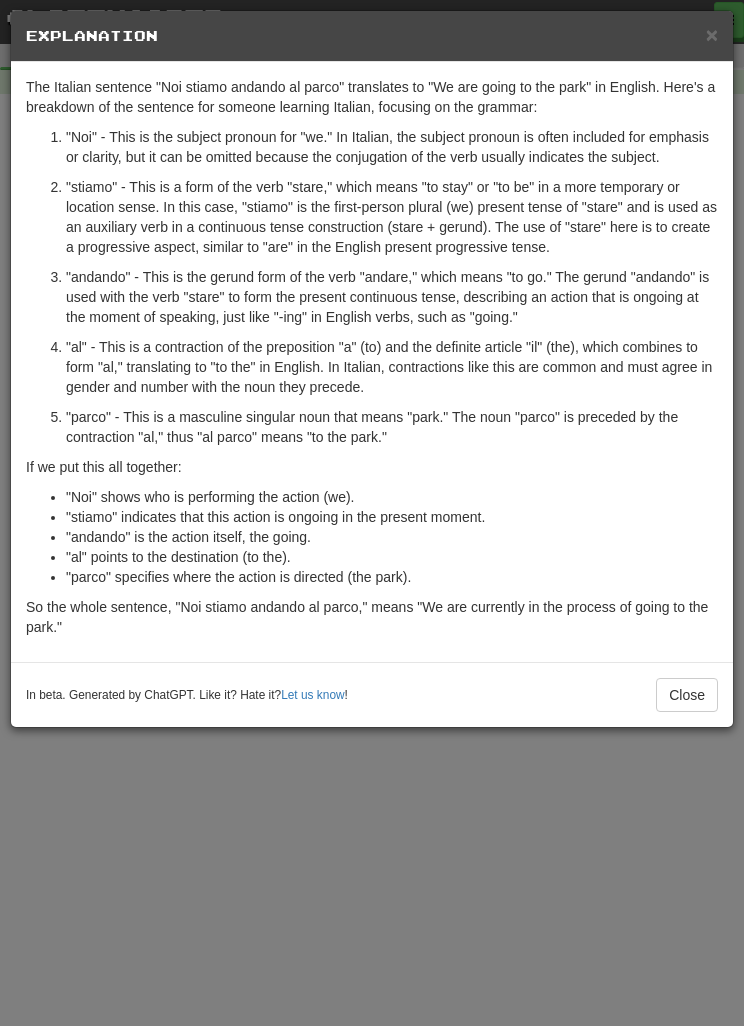 click on "Close" at bounding box center [687, 695] 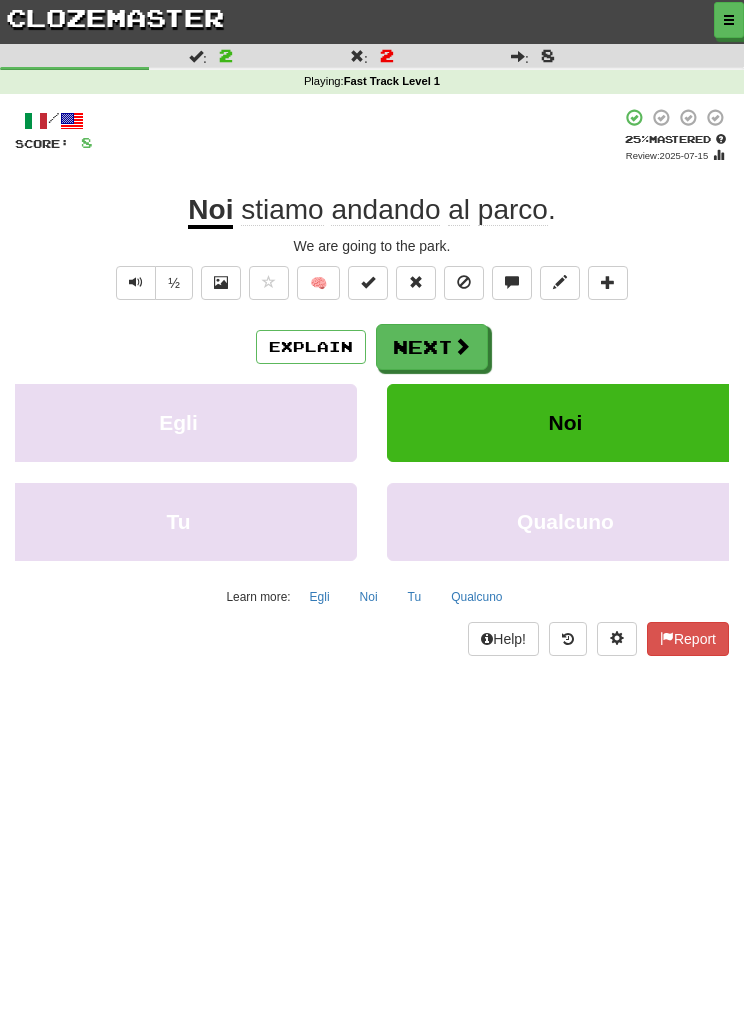 click on "Next" at bounding box center [432, 347] 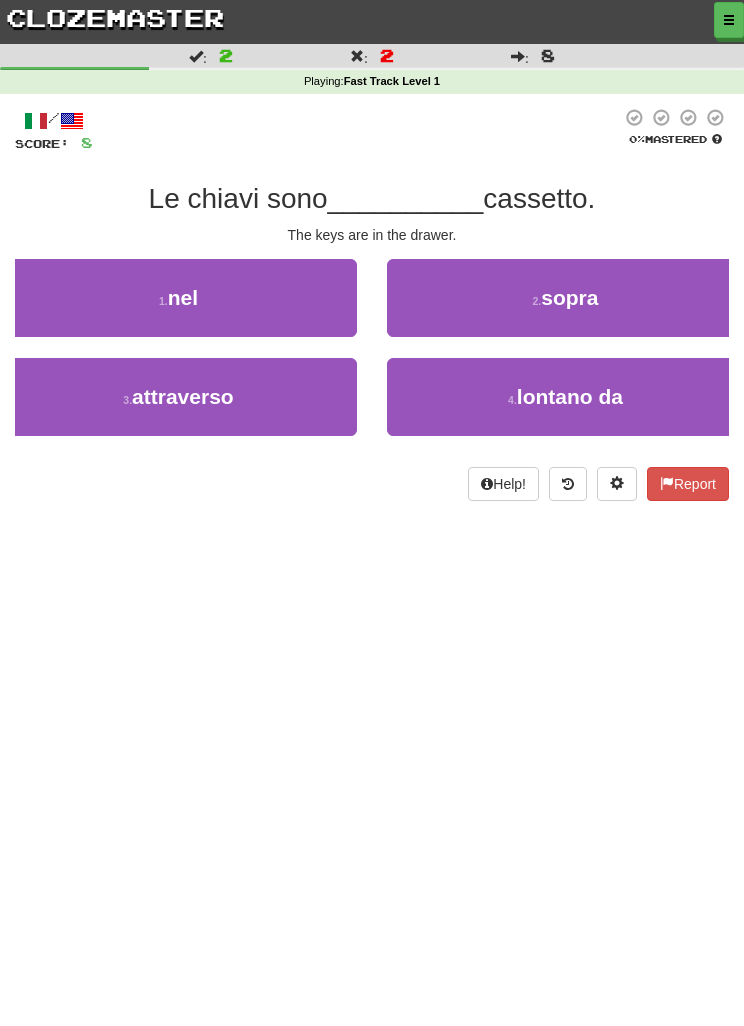click on "1 .  nel" at bounding box center (178, 298) 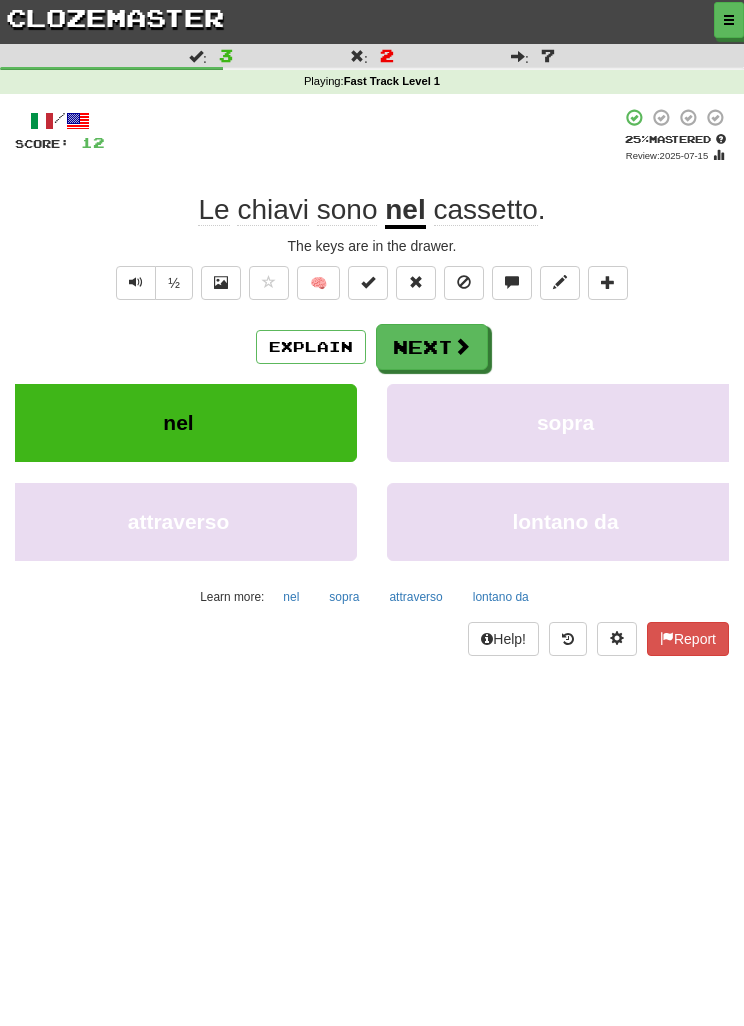 click on "Explain" at bounding box center (311, 347) 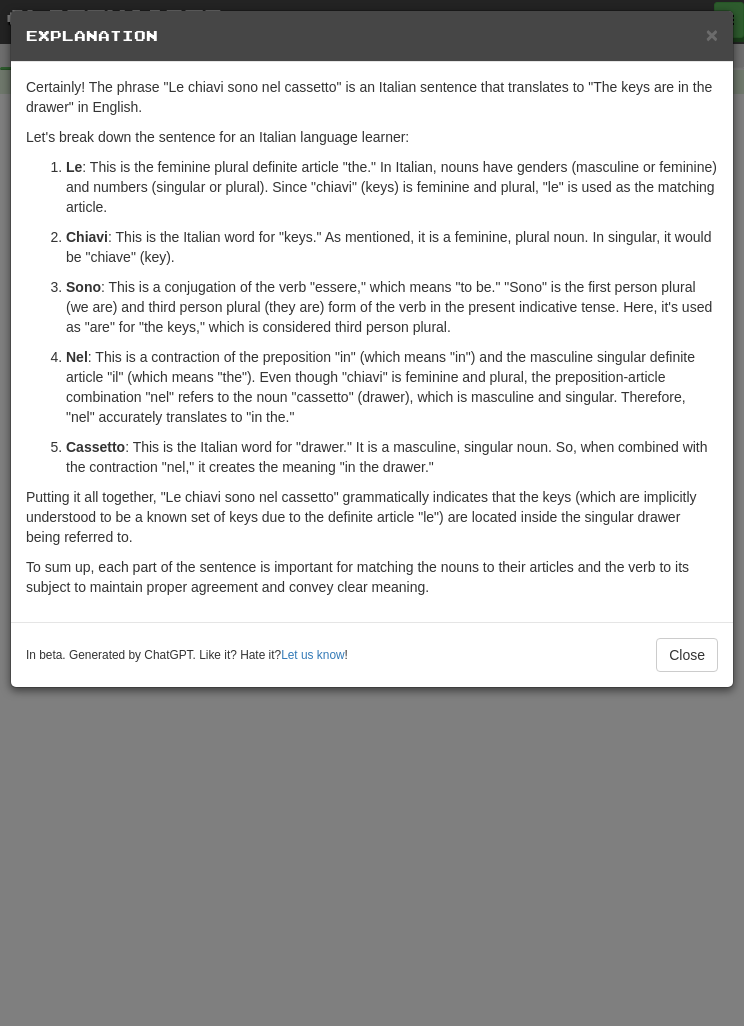 click on "Close" at bounding box center [687, 655] 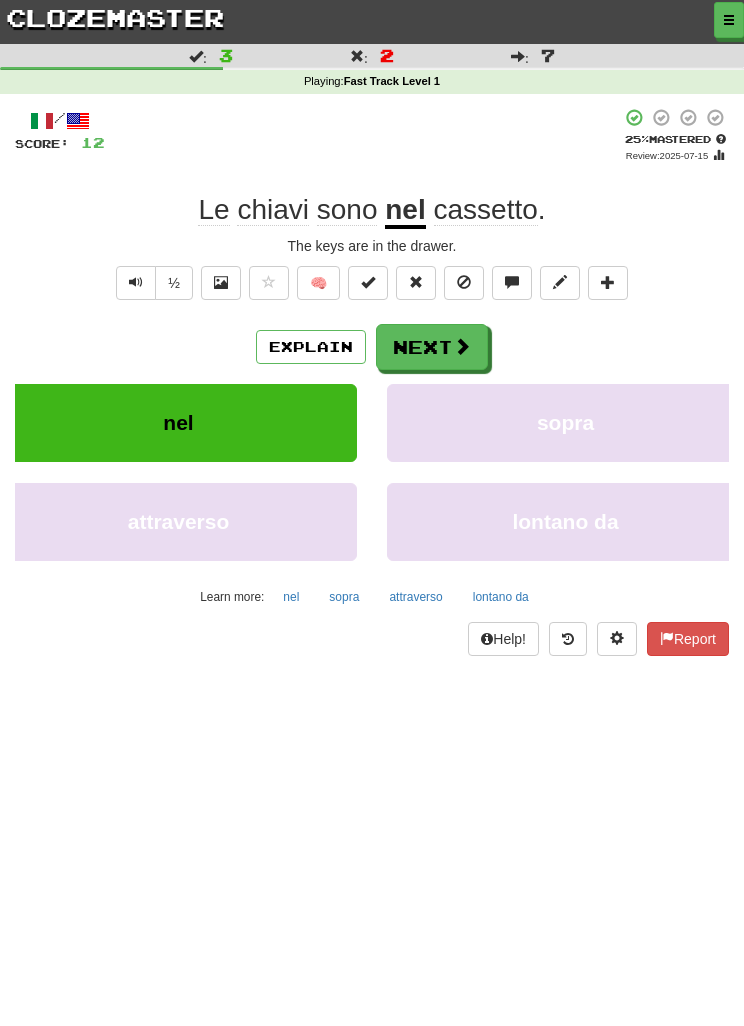 click on "Next" at bounding box center (432, 347) 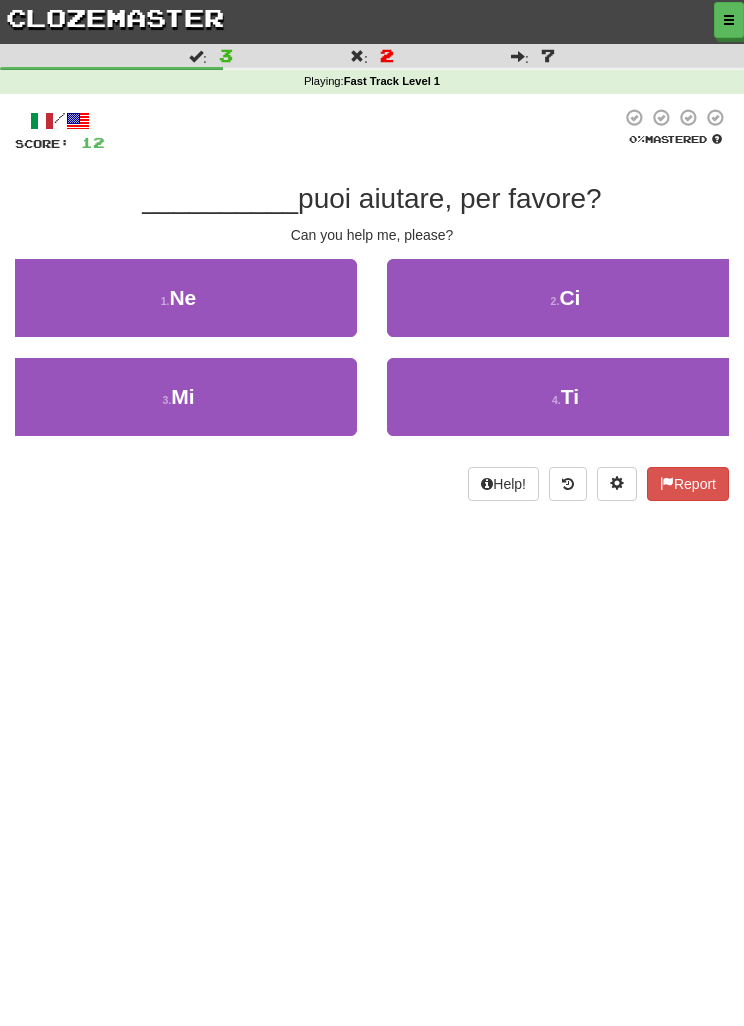 click on "3 .  [NAME]" at bounding box center (178, 397) 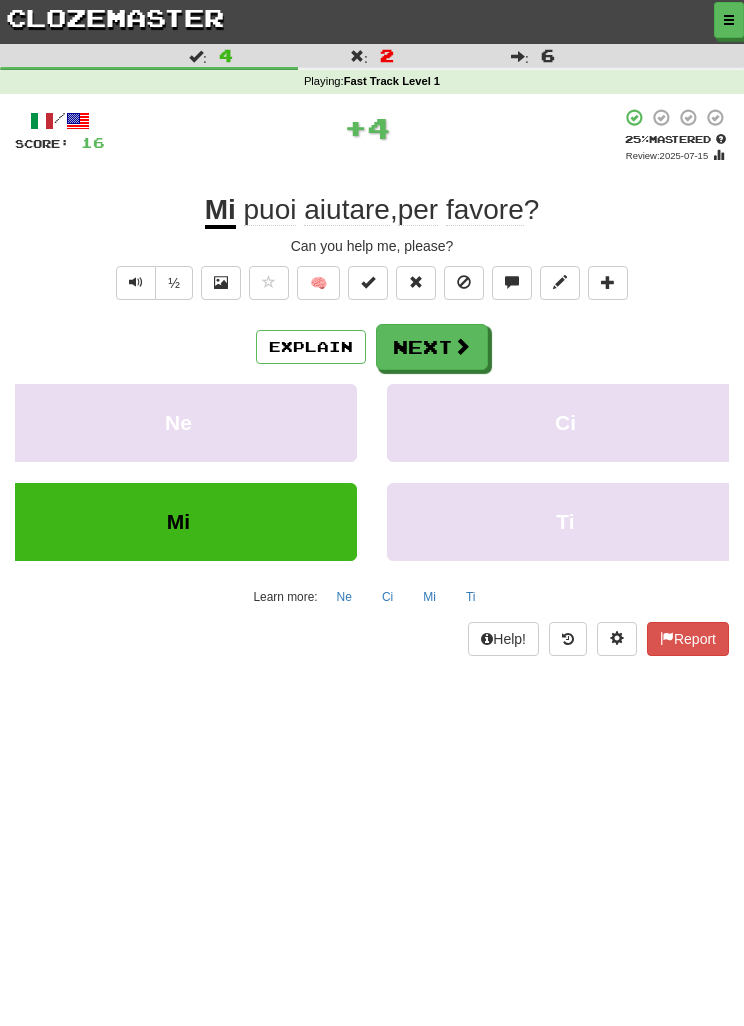 click on "Explain" at bounding box center (311, 347) 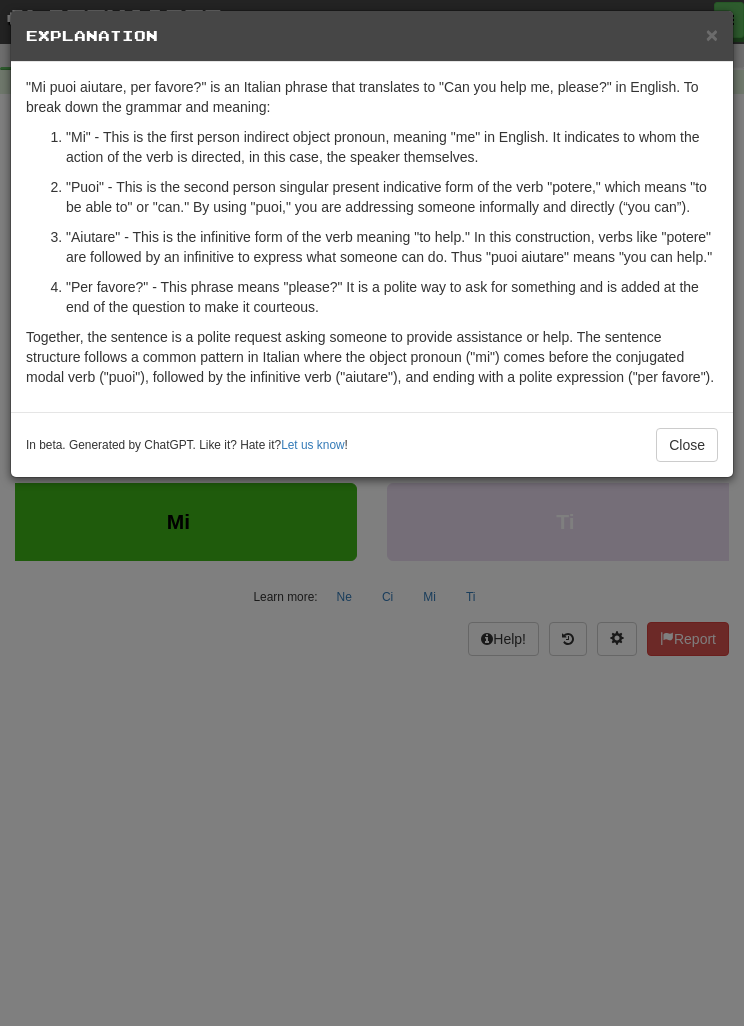 click on "Close" at bounding box center [687, 445] 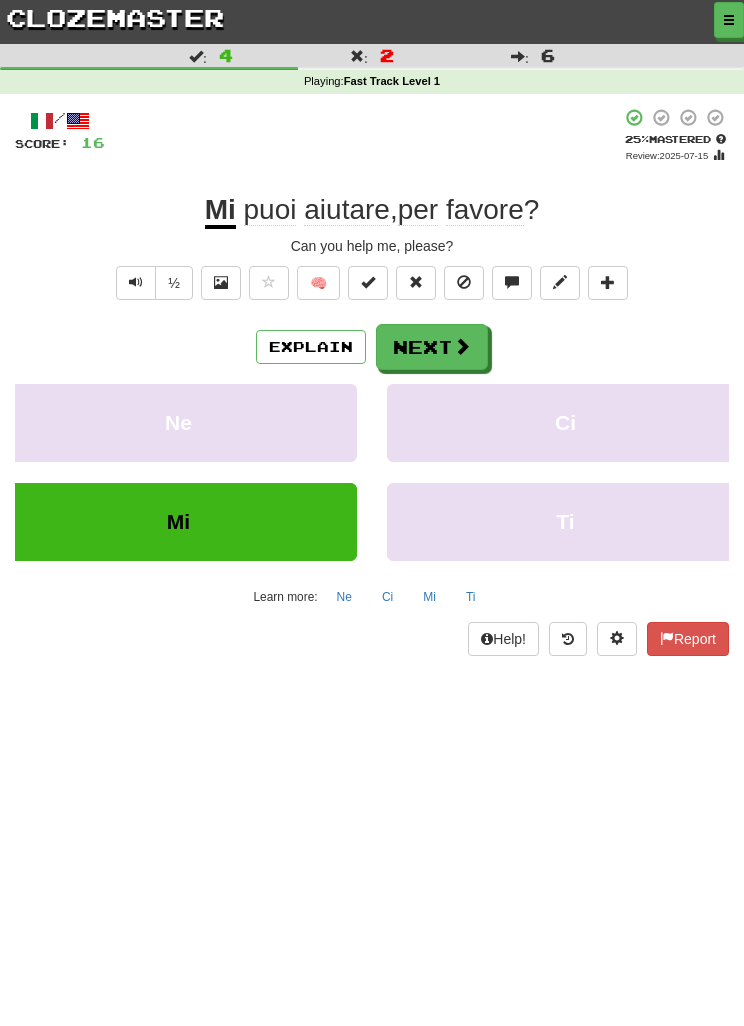 click on "Next" at bounding box center [432, 347] 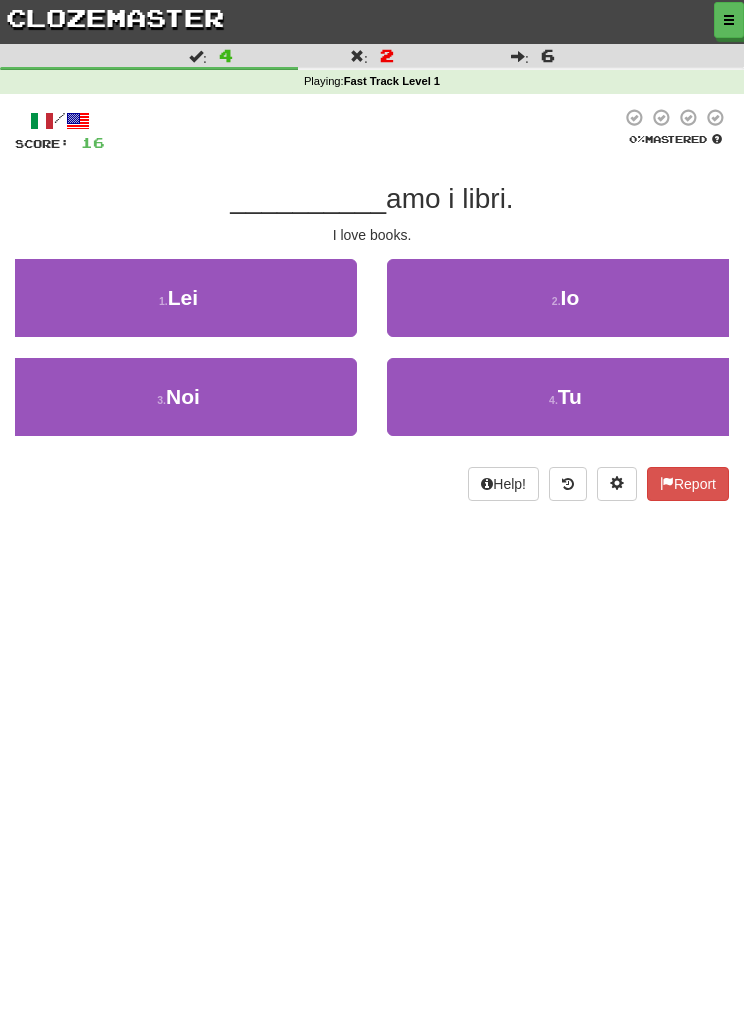 click on "2 .  Io" at bounding box center (565, 298) 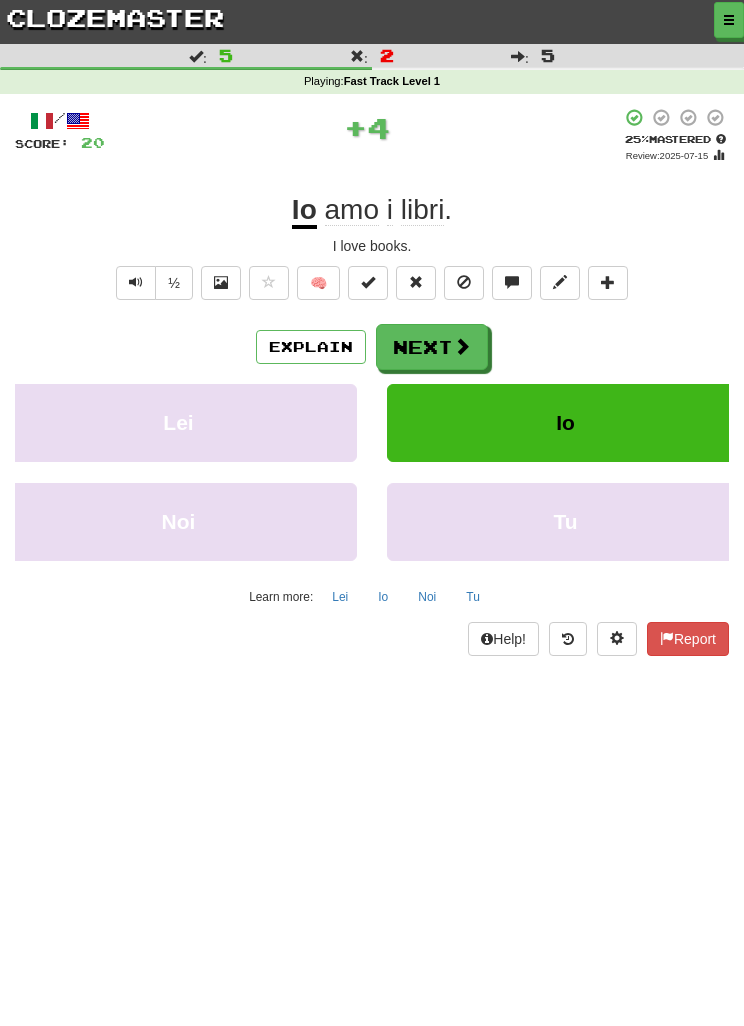 click on "Next" at bounding box center (432, 347) 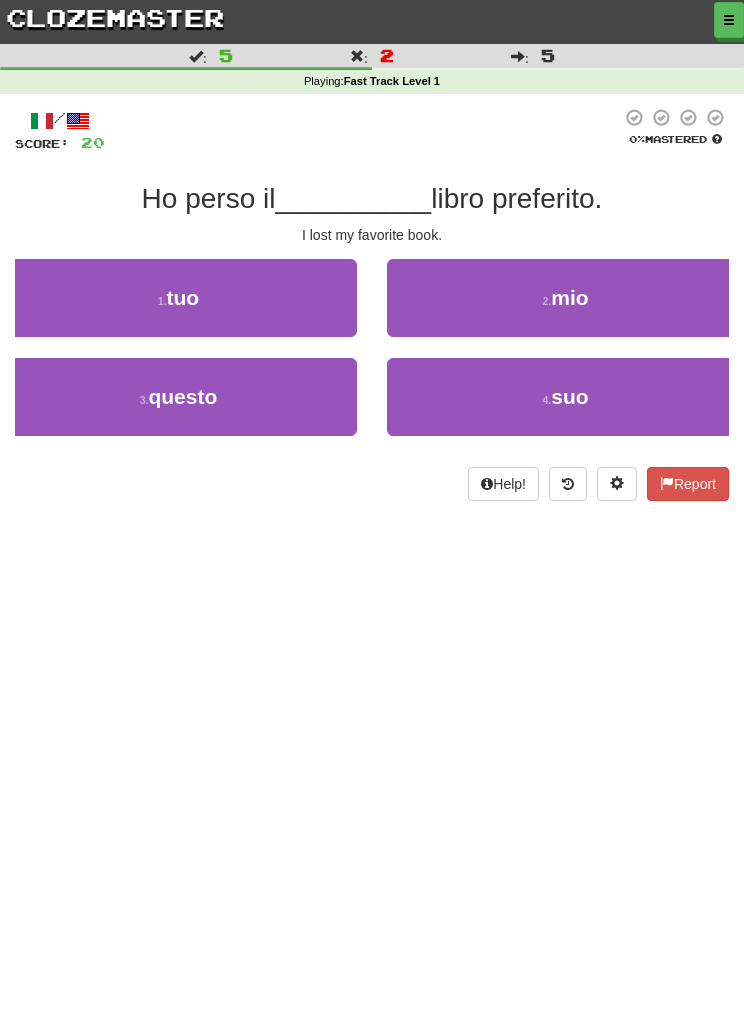 click on "2 .  mio" at bounding box center [565, 298] 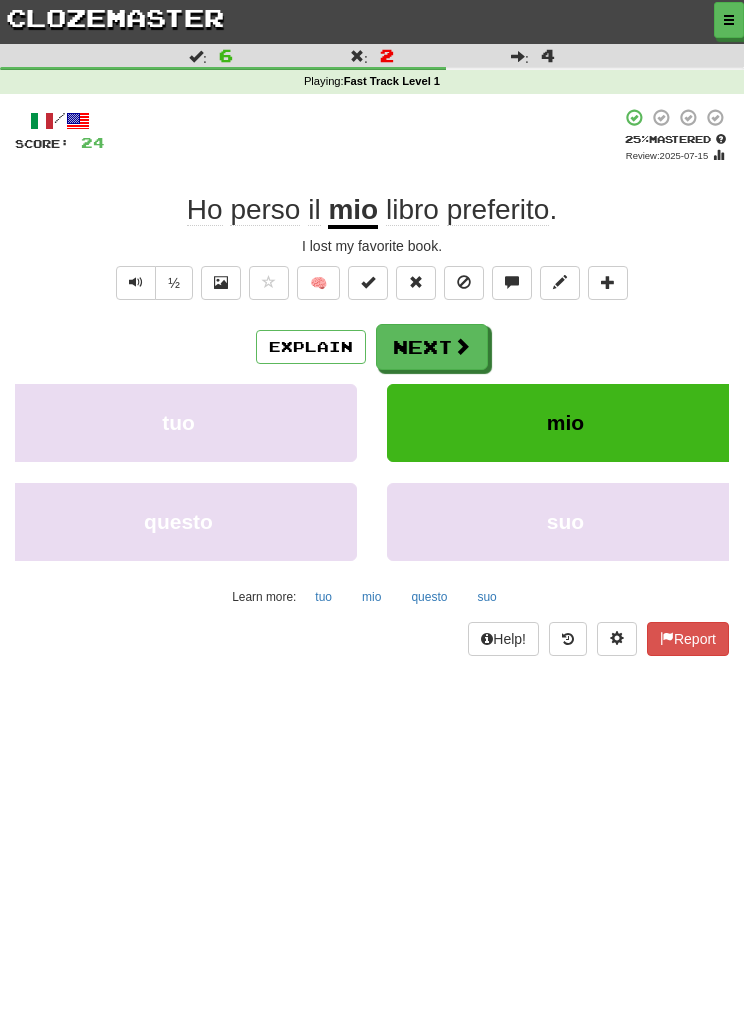 click on "Next" at bounding box center (432, 347) 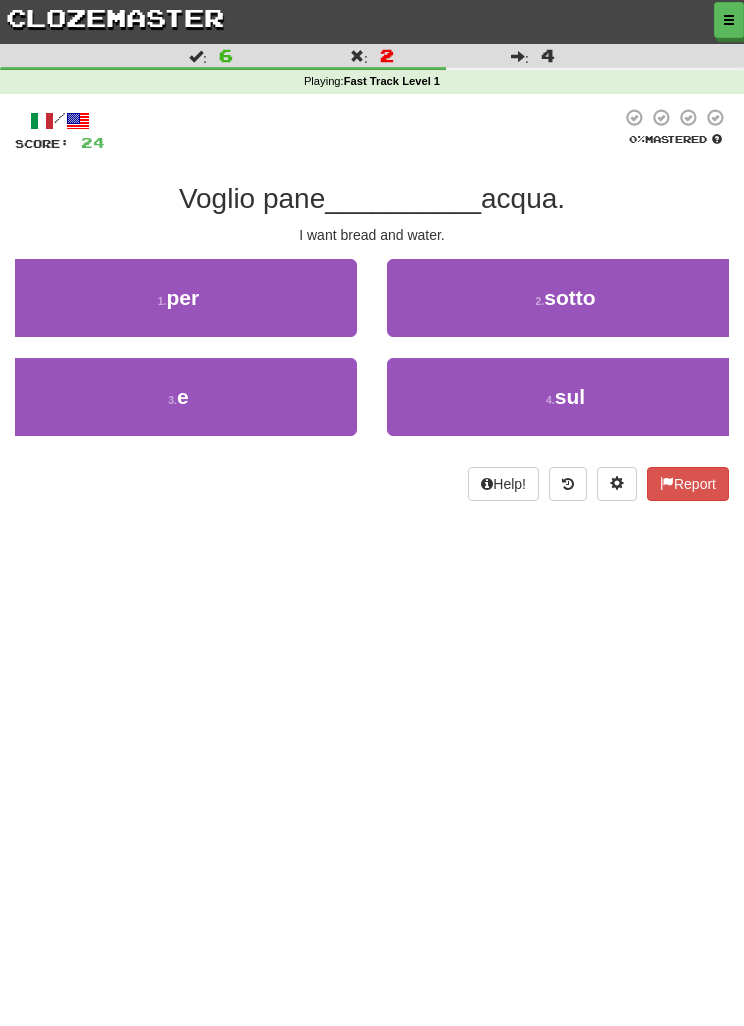 click on "3 .  e" at bounding box center [178, 397] 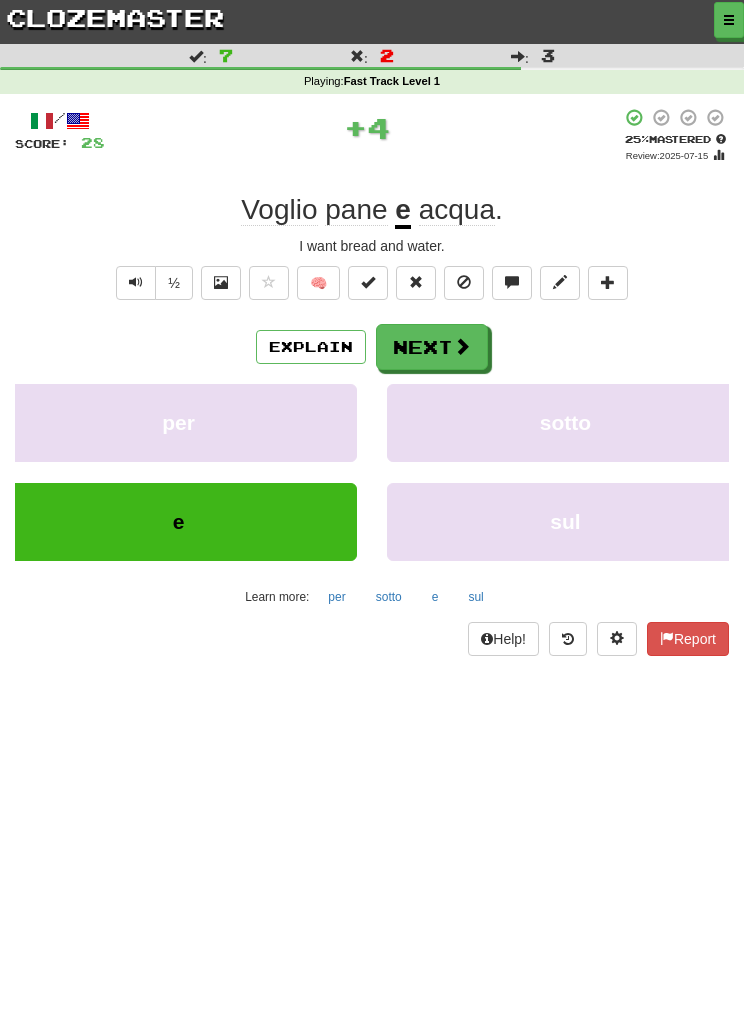 click on "Next" at bounding box center (432, 347) 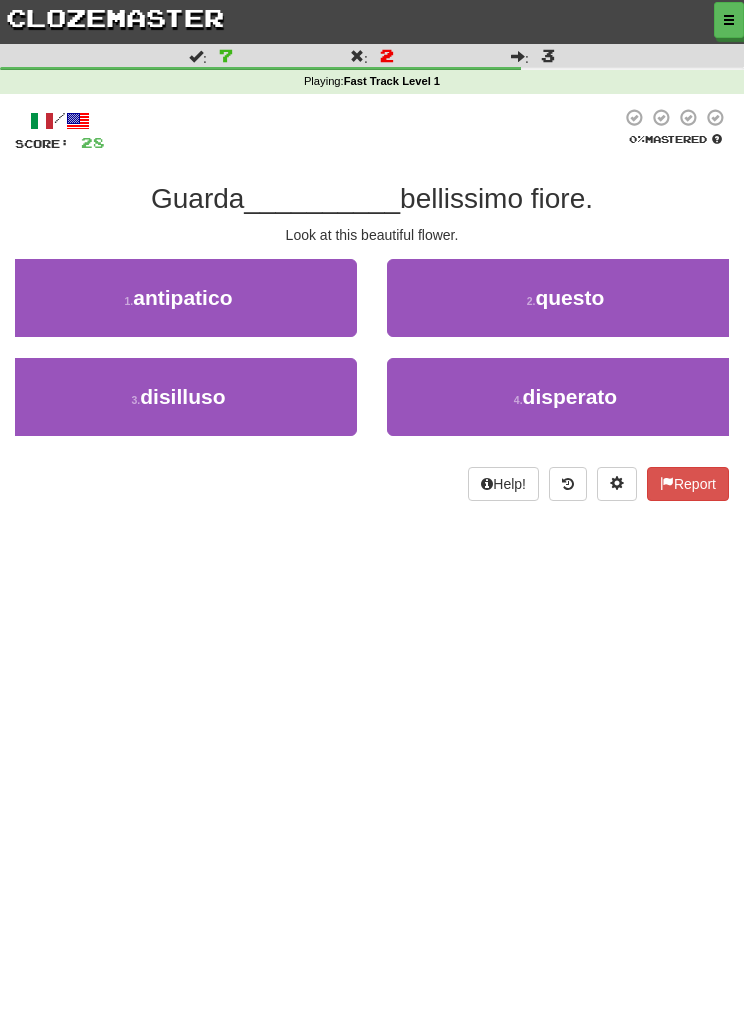 click on "2 .  questo" at bounding box center (565, 298) 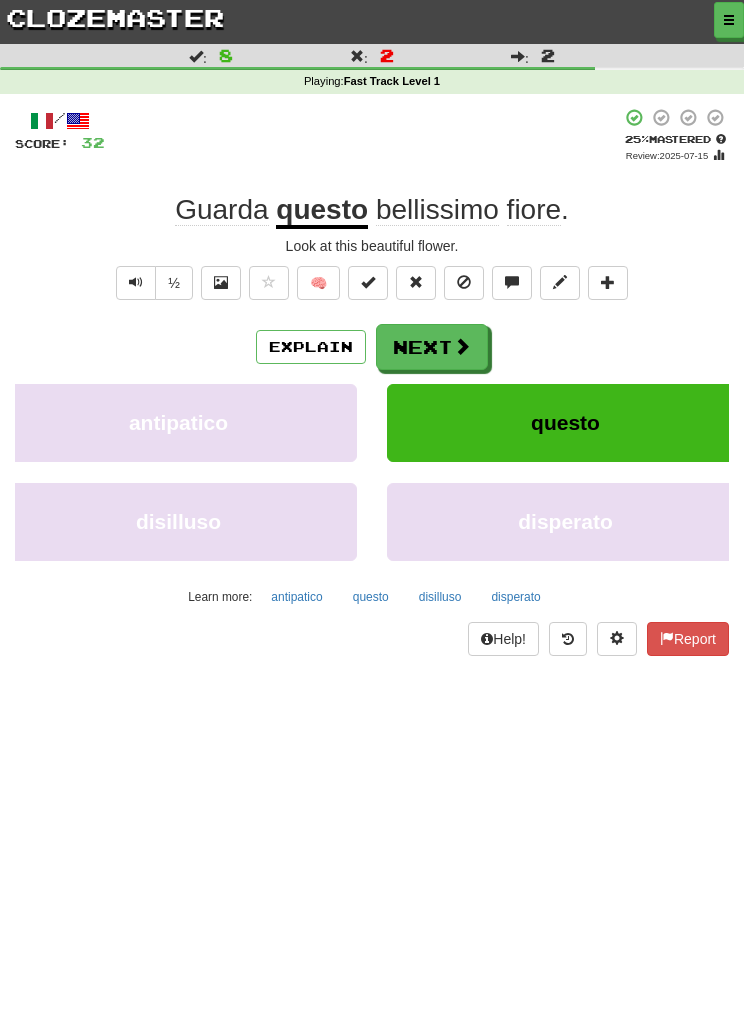 click on "Explain" at bounding box center [311, 347] 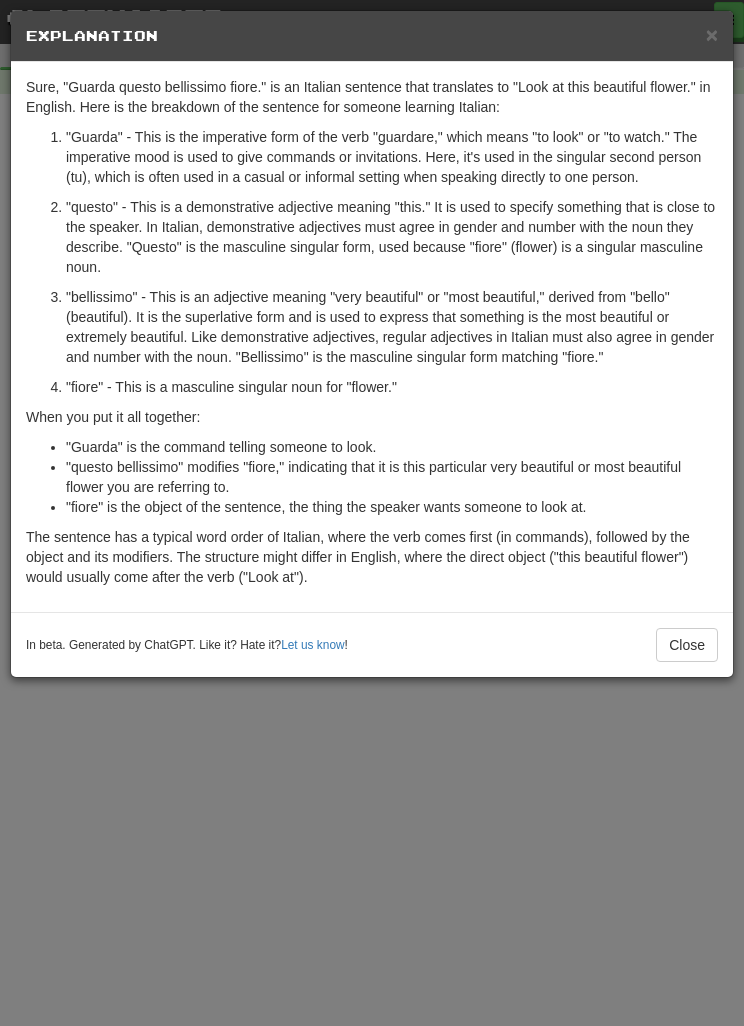 click on "Close" at bounding box center (687, 645) 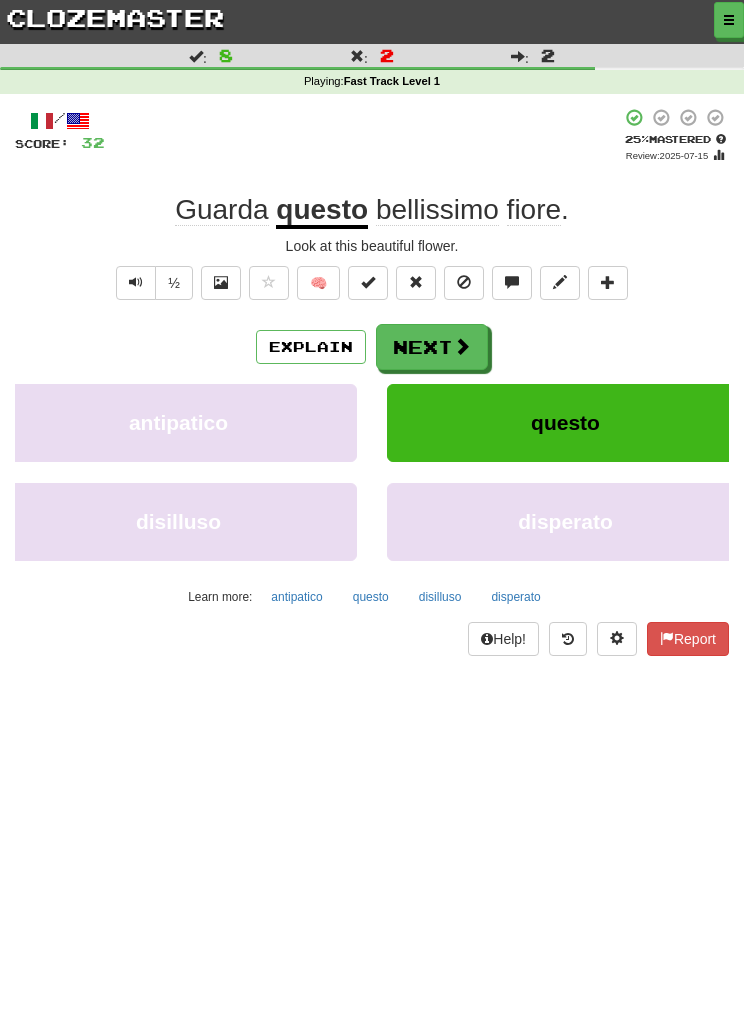 click on "Next" at bounding box center [432, 347] 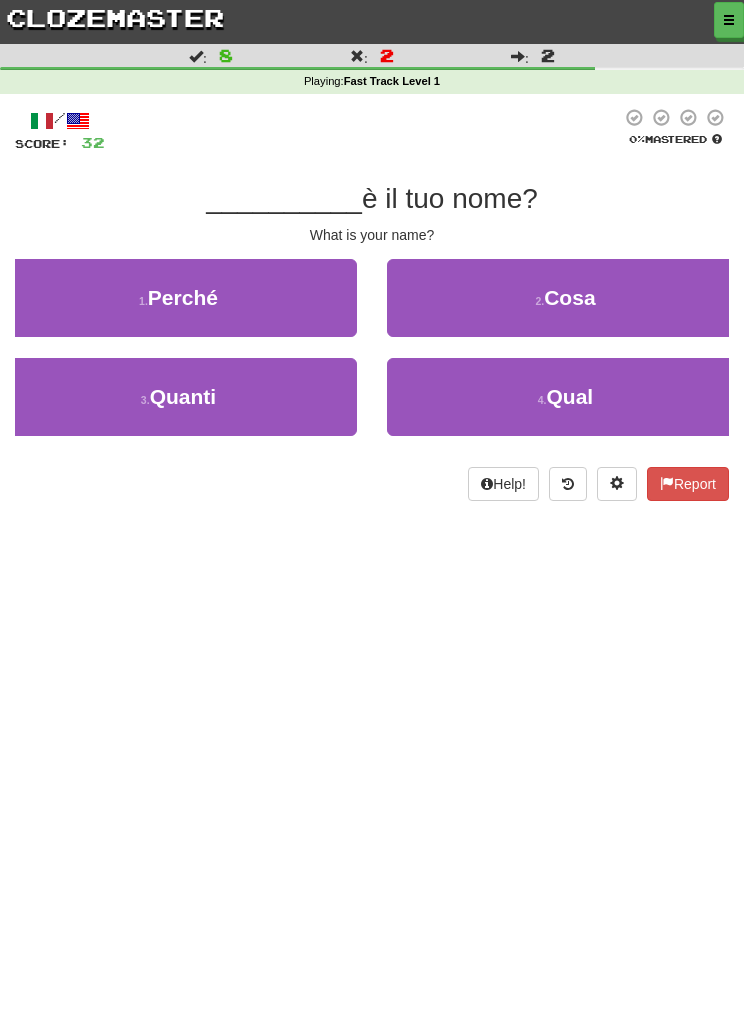 click on "4 .  Qual" at bounding box center [565, 397] 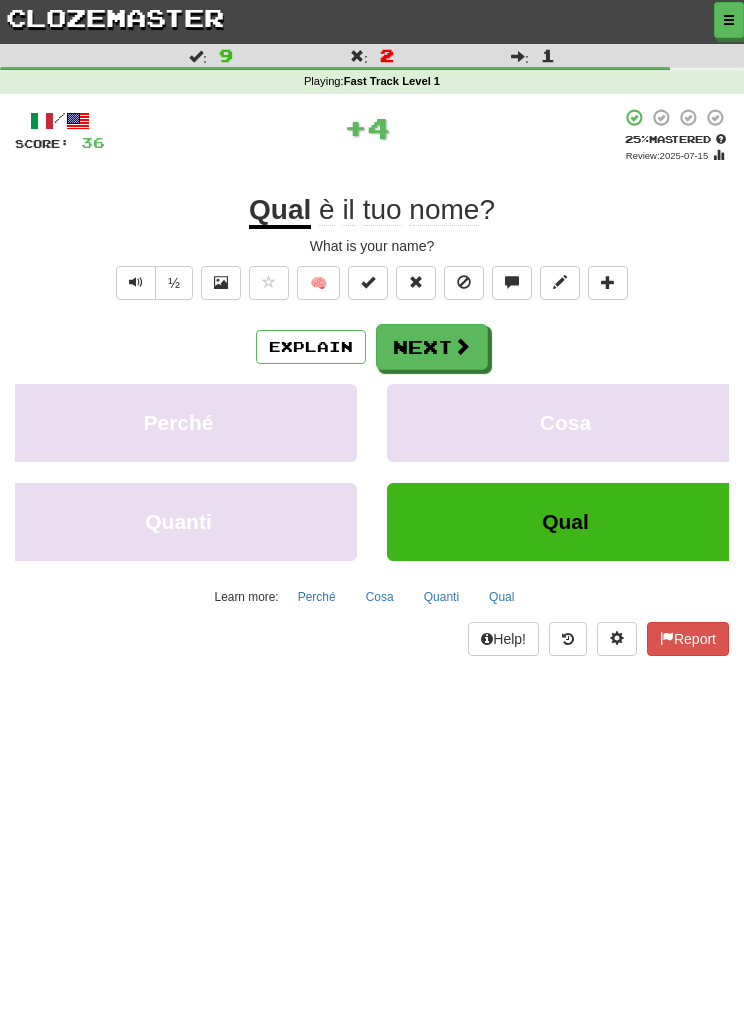 click on "Next" at bounding box center (432, 347) 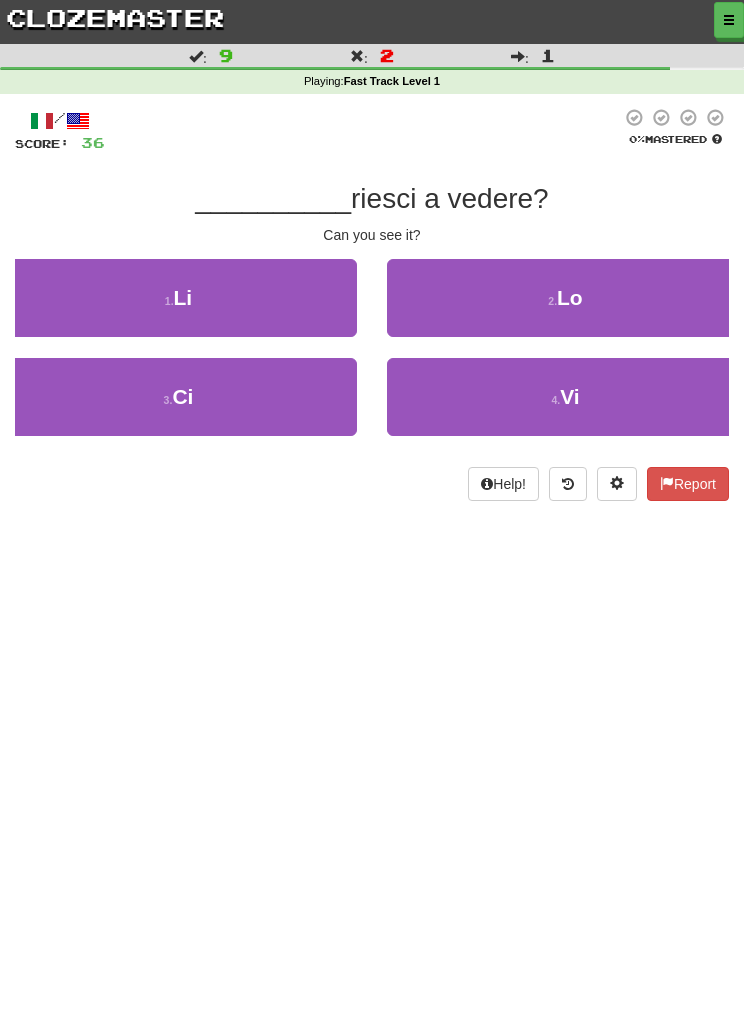 click on "2 .  Lo" at bounding box center [565, 298] 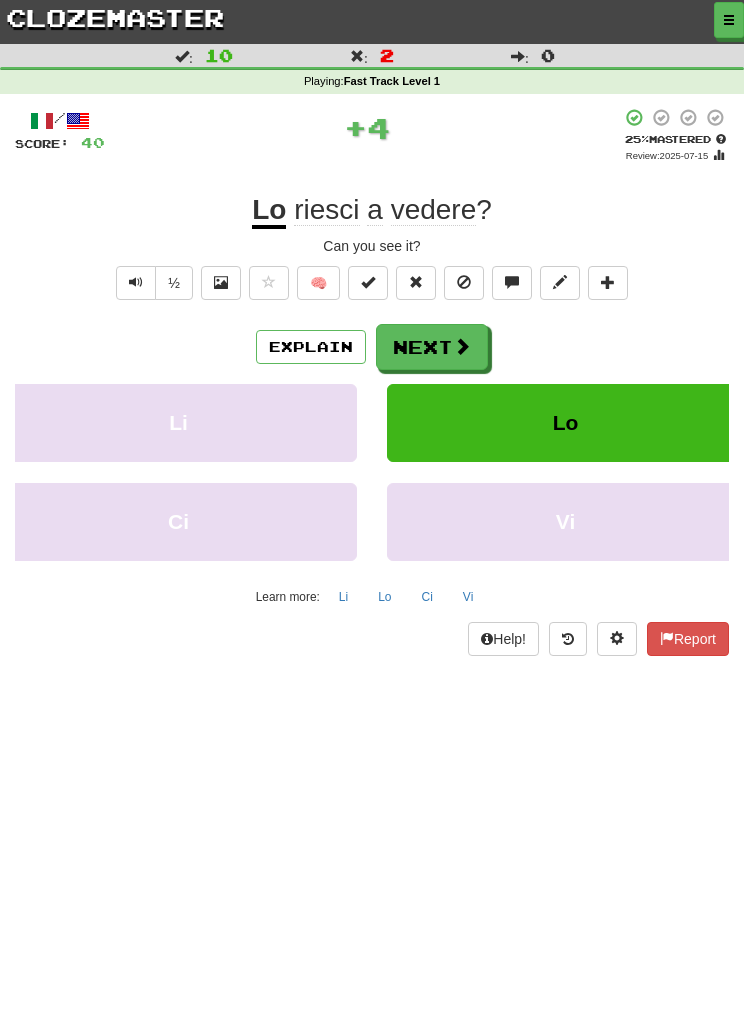 click on "Next" at bounding box center [432, 347] 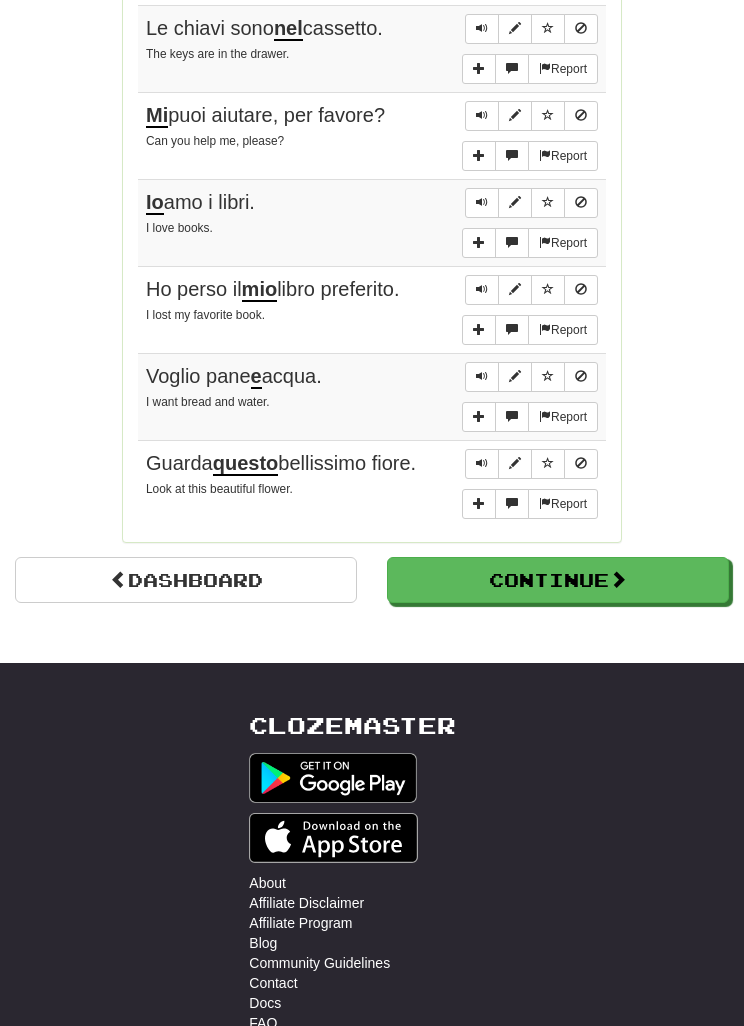 scroll, scrollTop: 1470, scrollLeft: 0, axis: vertical 